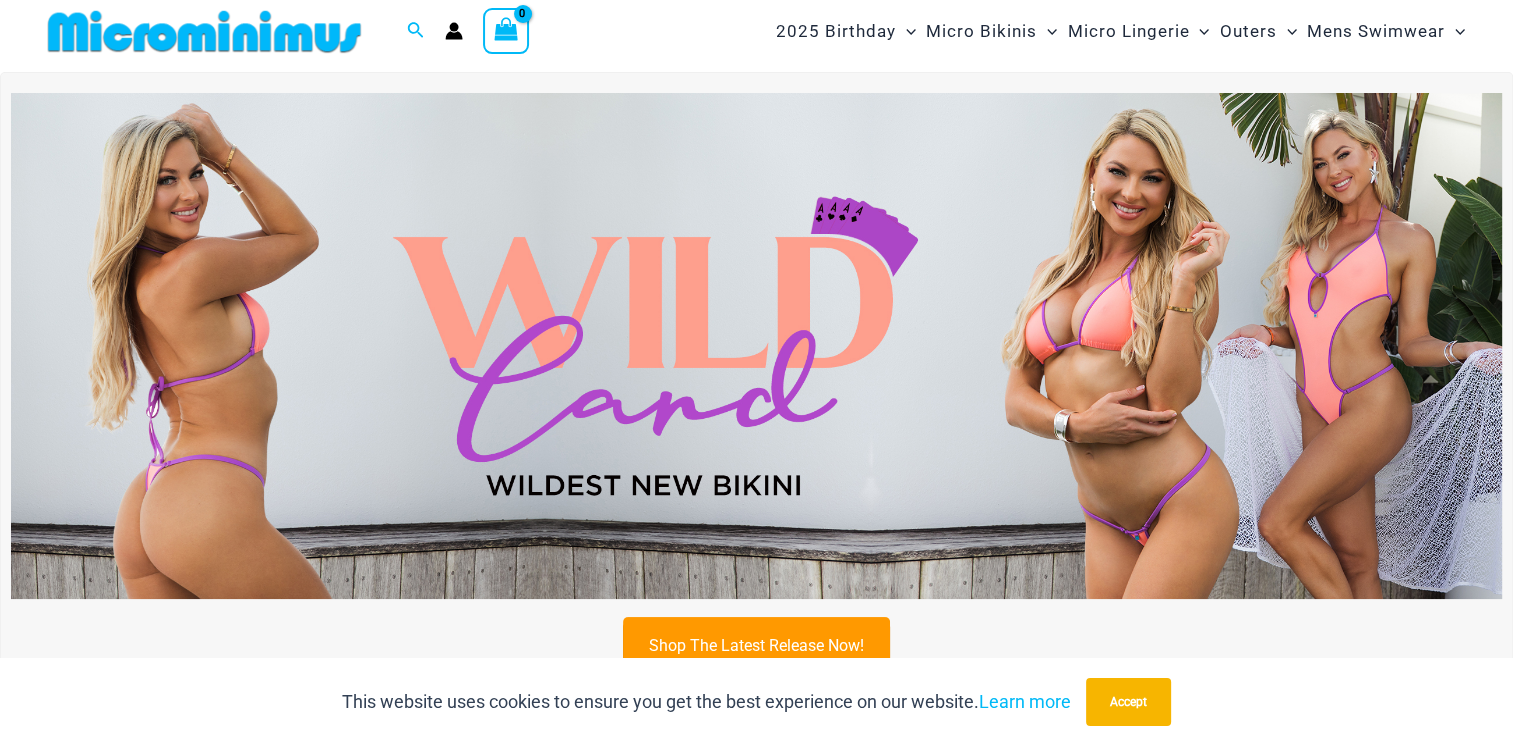 scroll, scrollTop: 12, scrollLeft: 0, axis: vertical 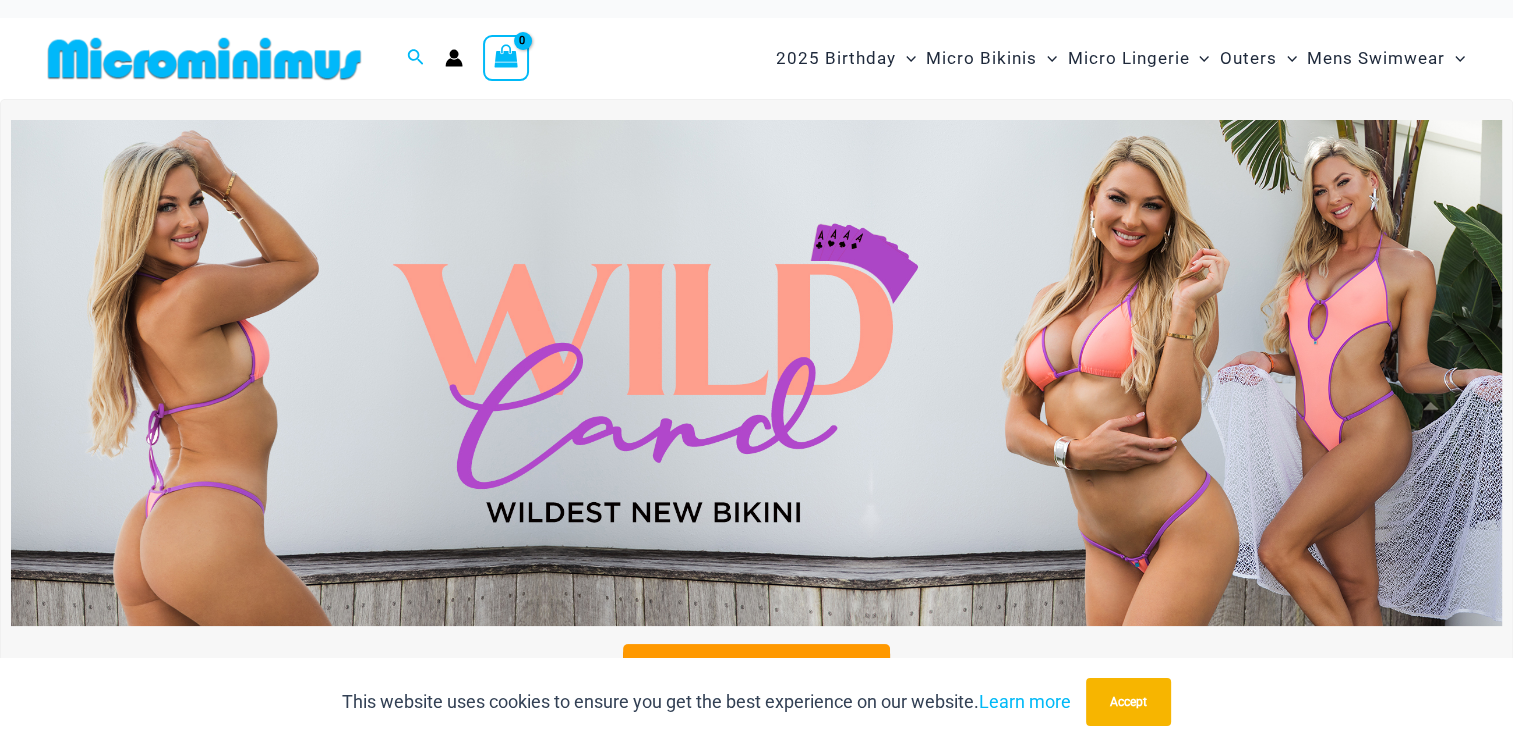 click at bounding box center (756, 373) 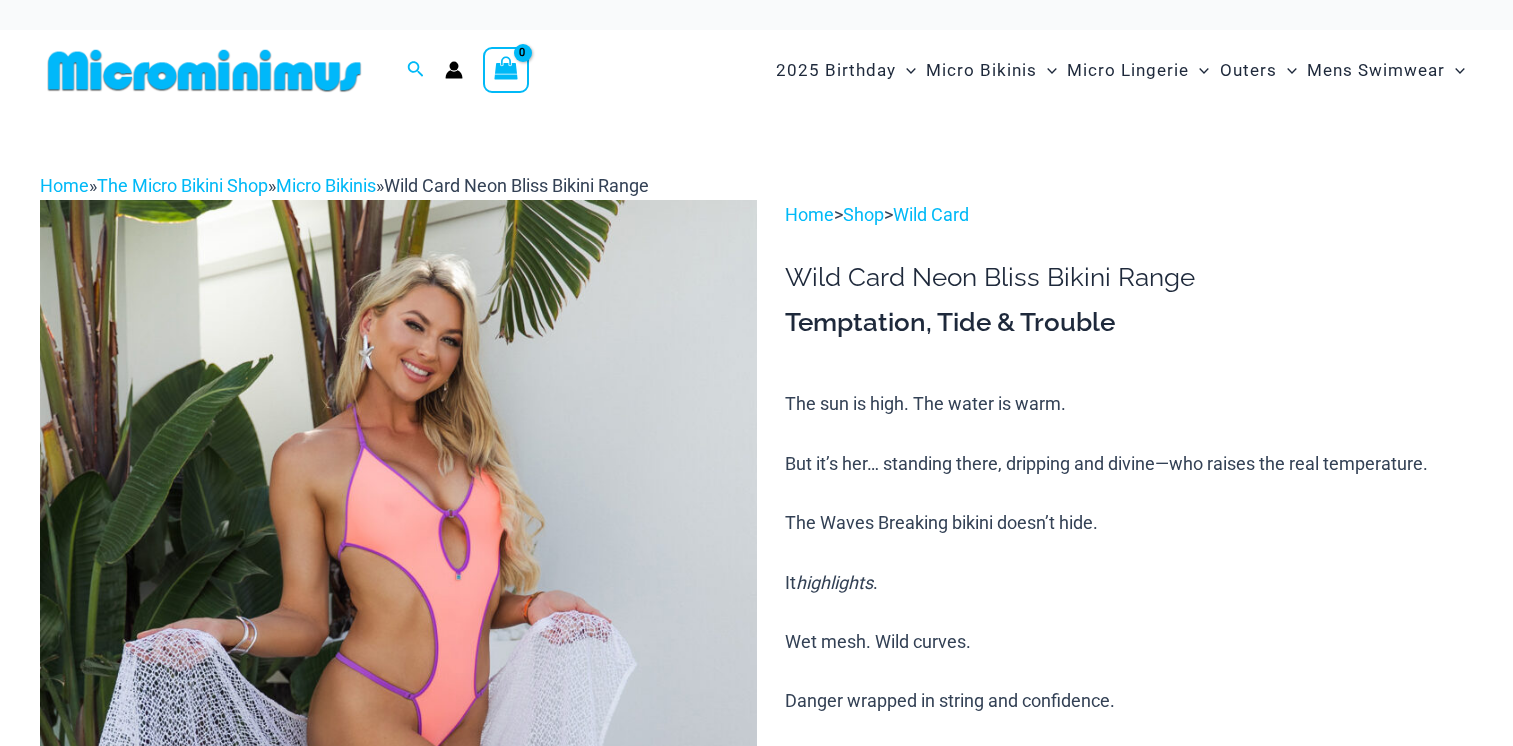 scroll, scrollTop: 216, scrollLeft: 0, axis: vertical 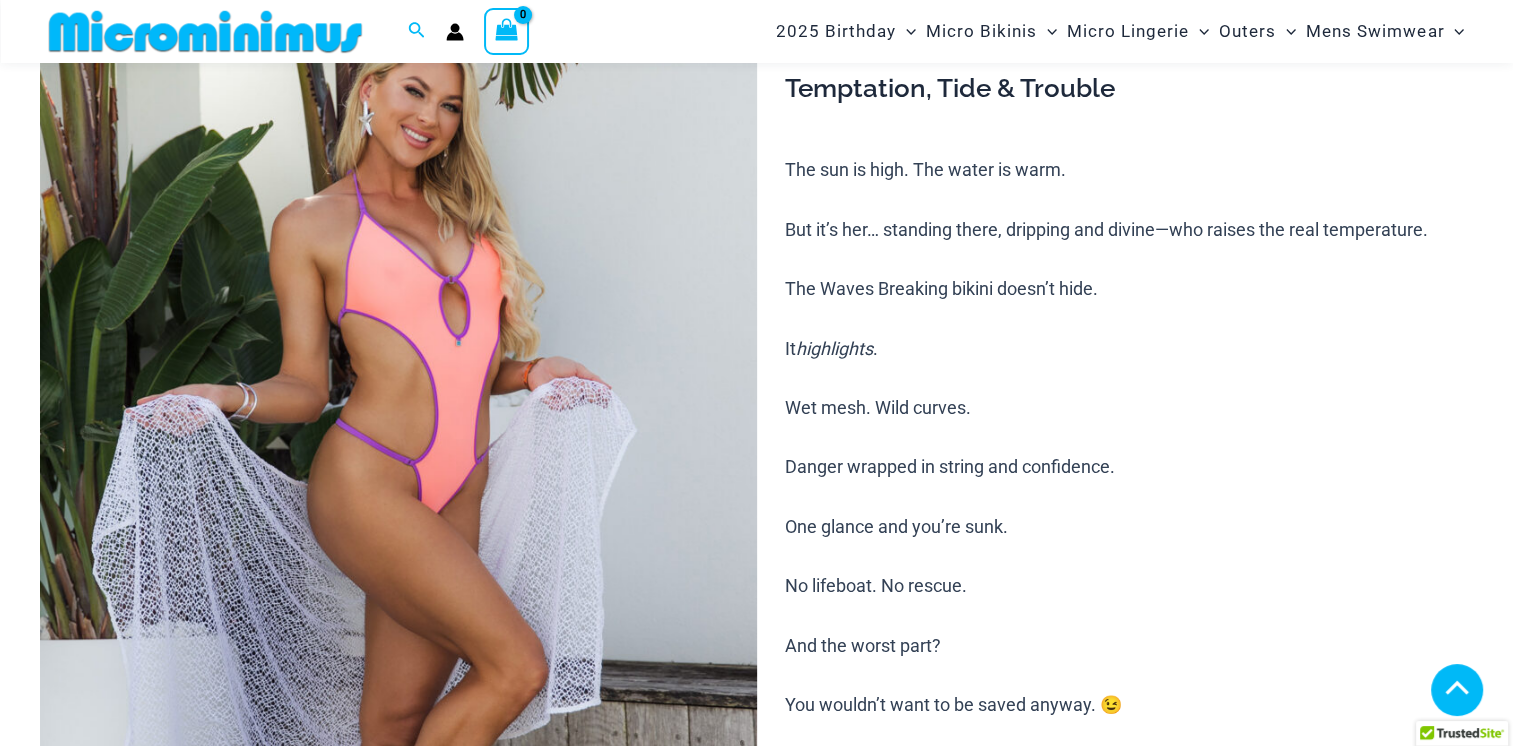 click at bounding box center [397, 2663] 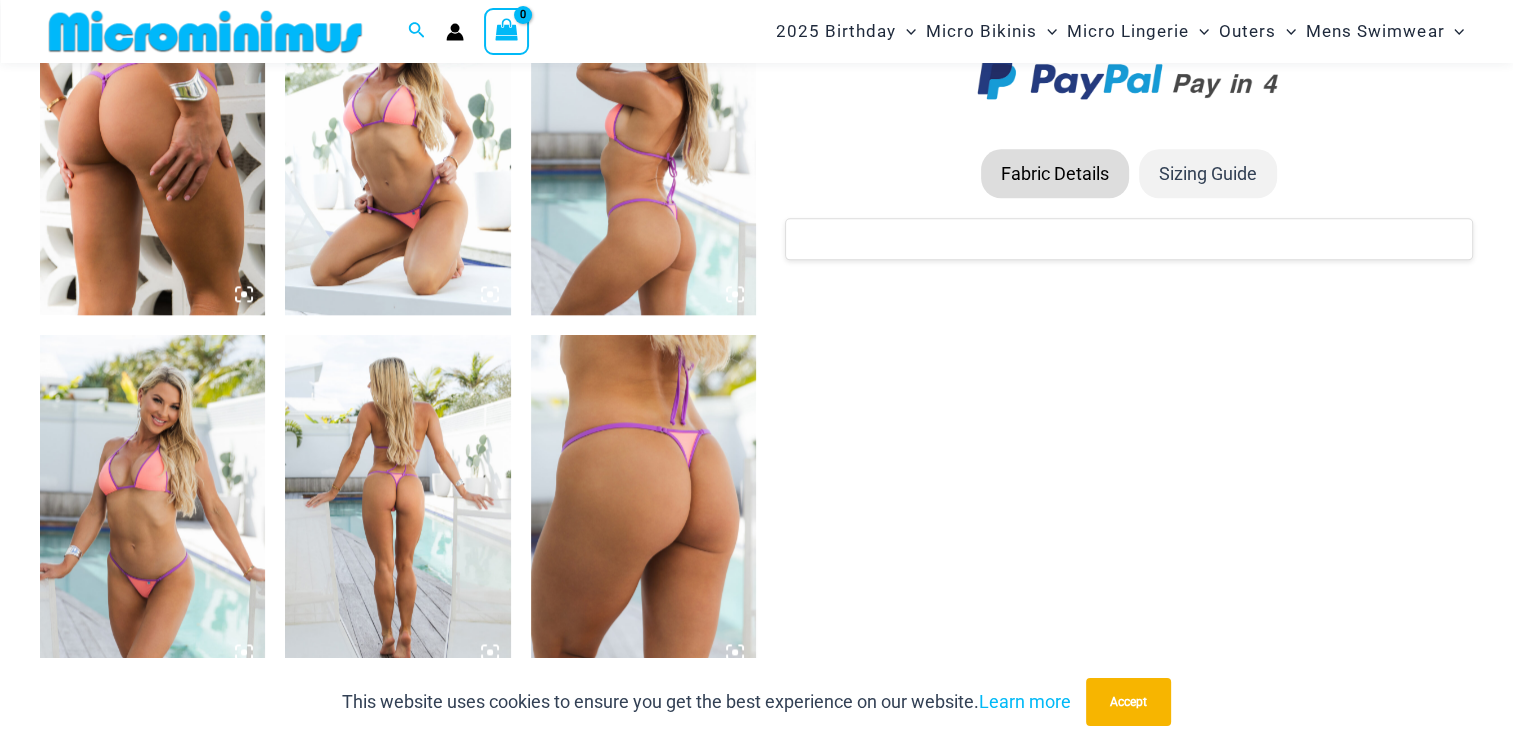 click at bounding box center (397, 504) 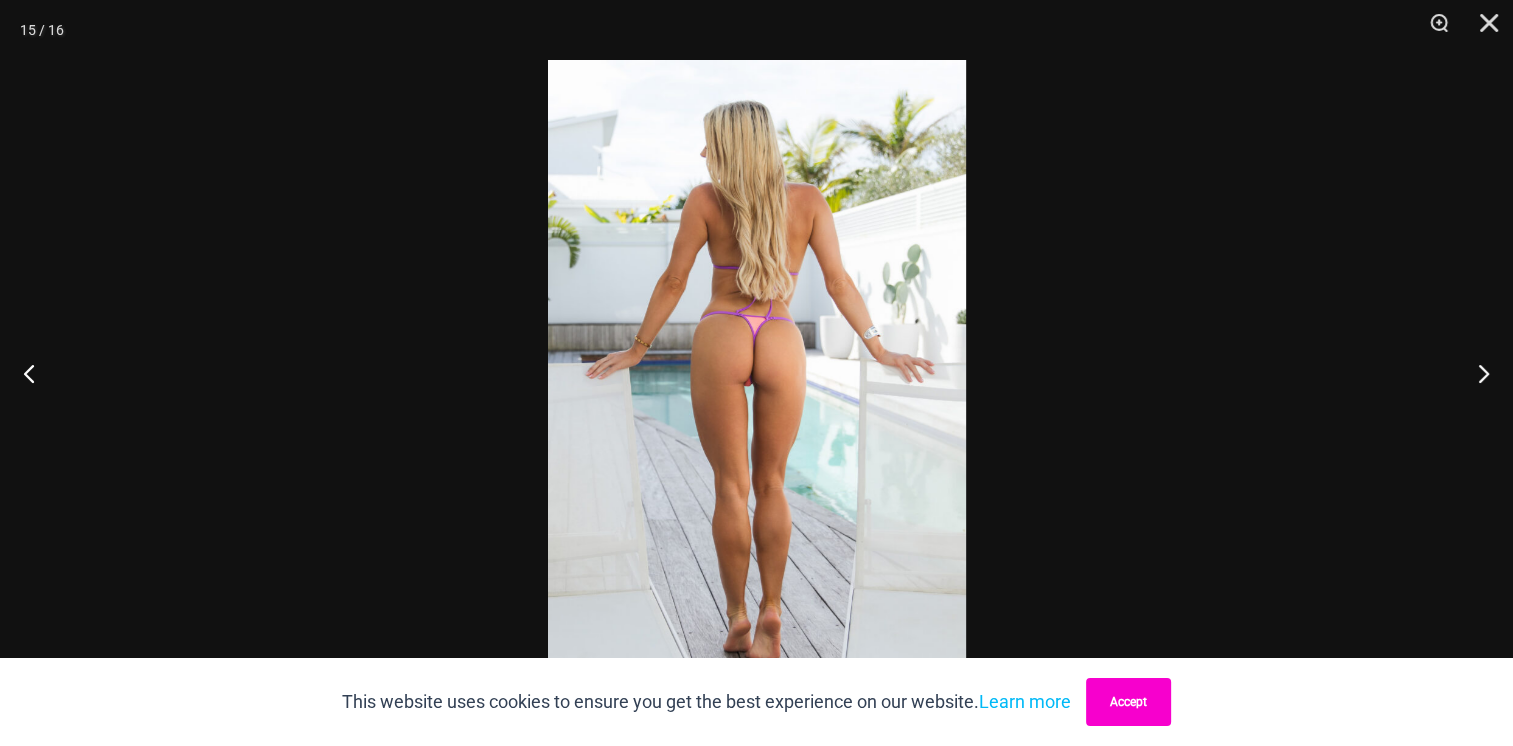 click on "Accept" at bounding box center (1128, 702) 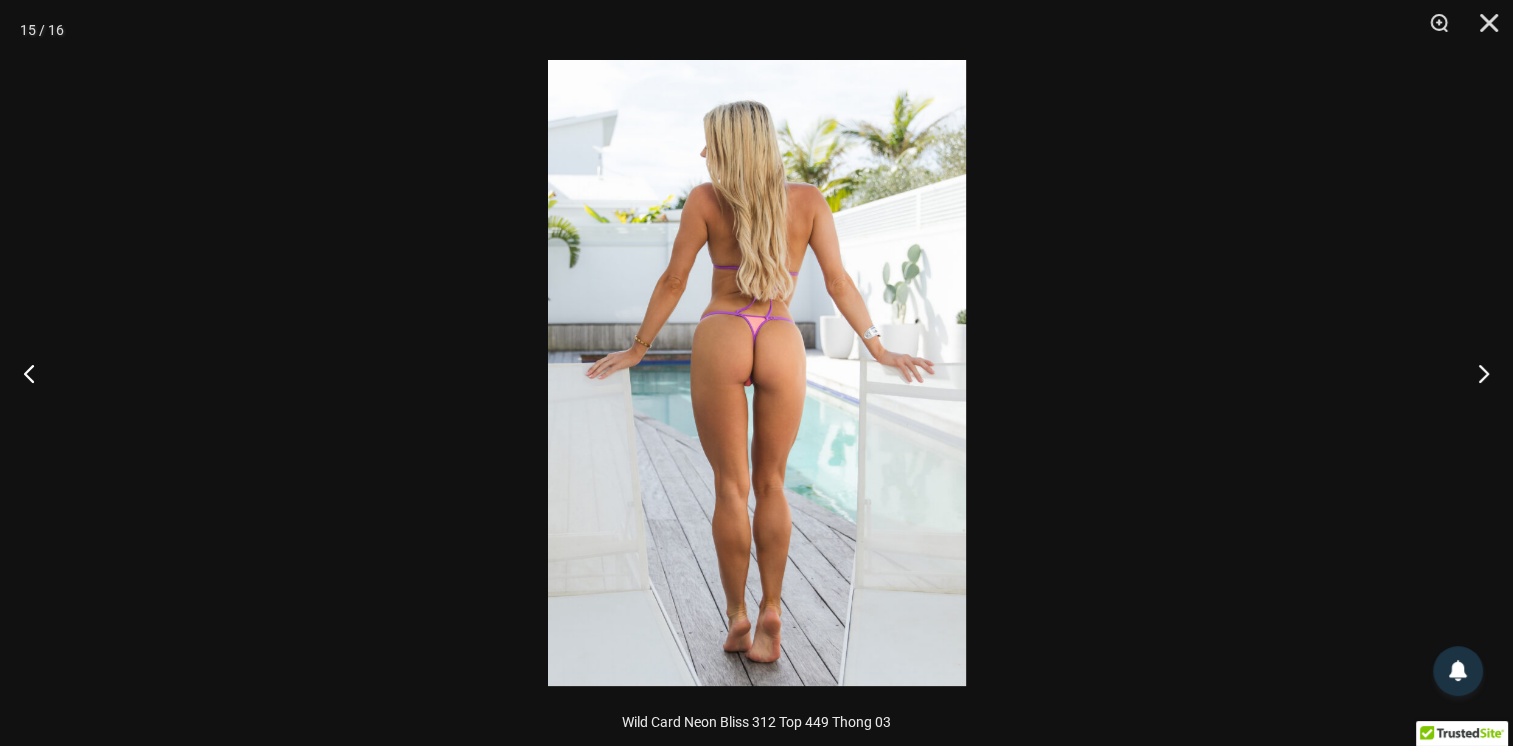 click at bounding box center (757, 373) 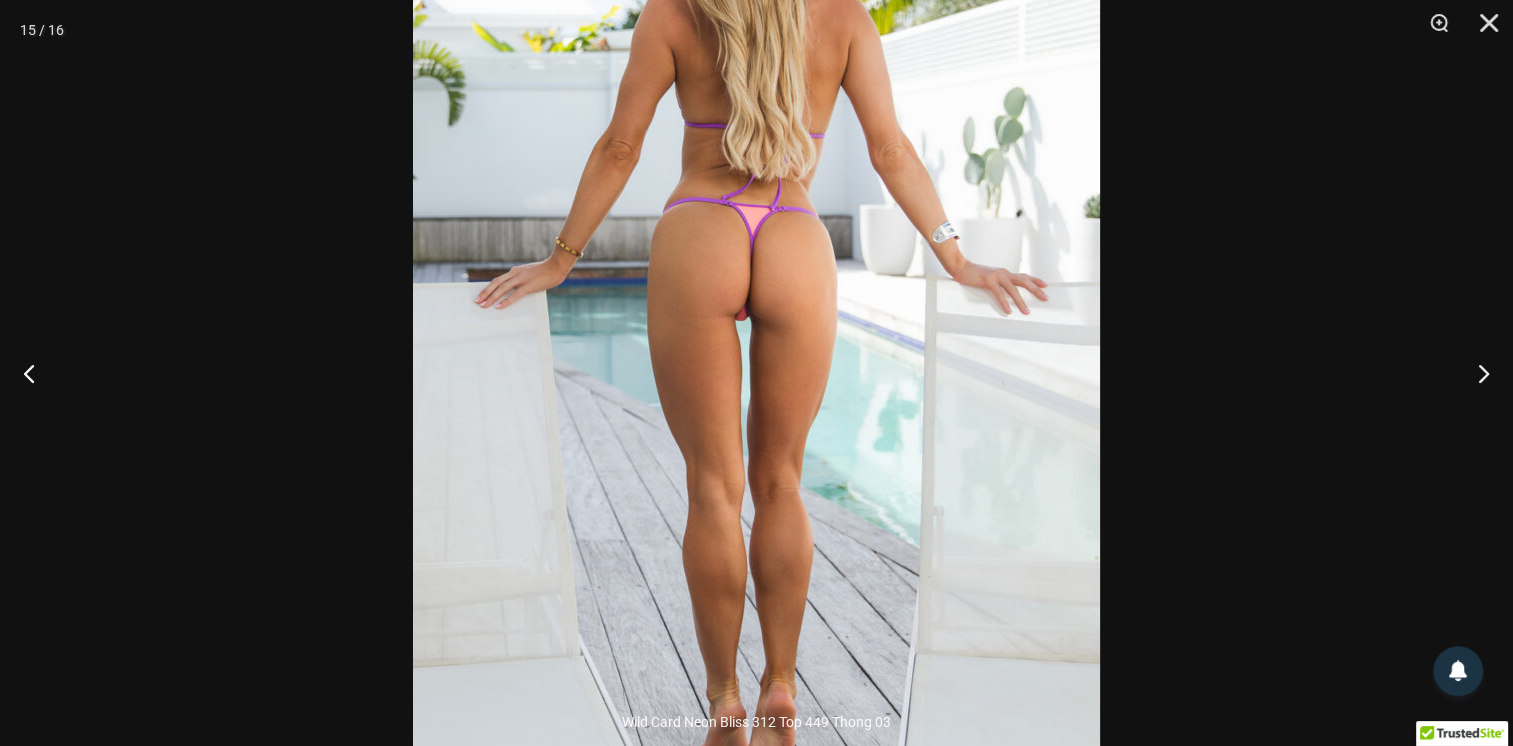 click at bounding box center (756, 373) 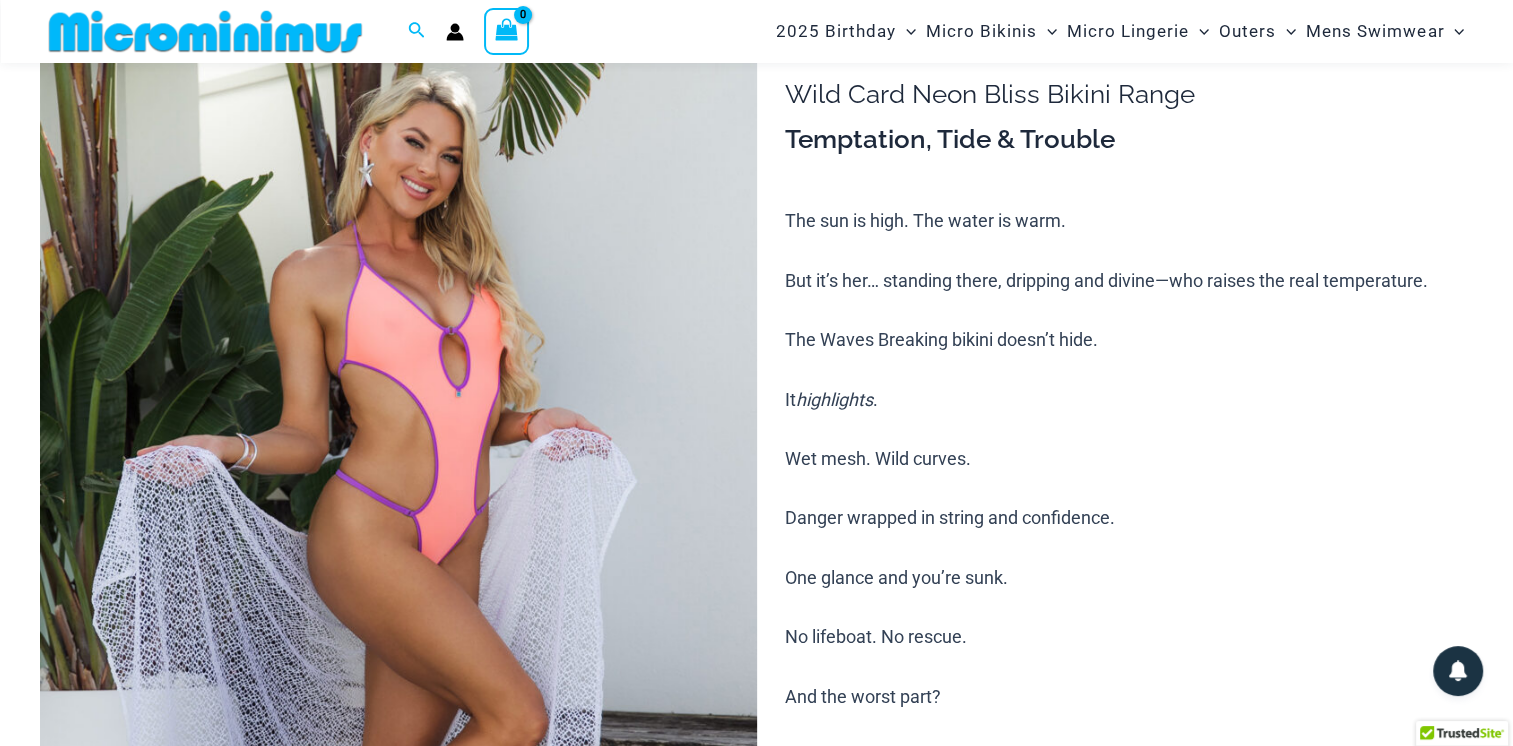scroll, scrollTop: 0, scrollLeft: 0, axis: both 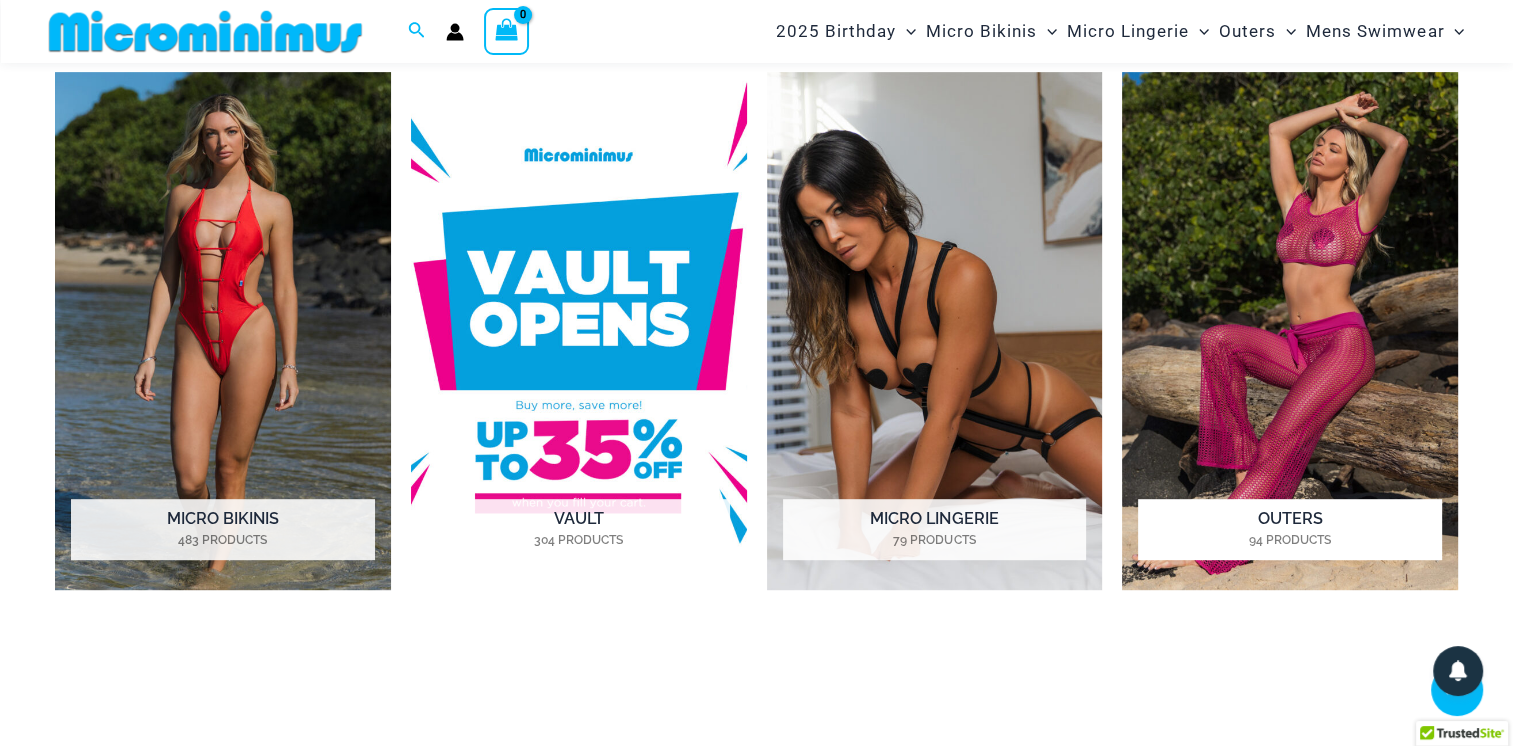 click at bounding box center [1290, 331] 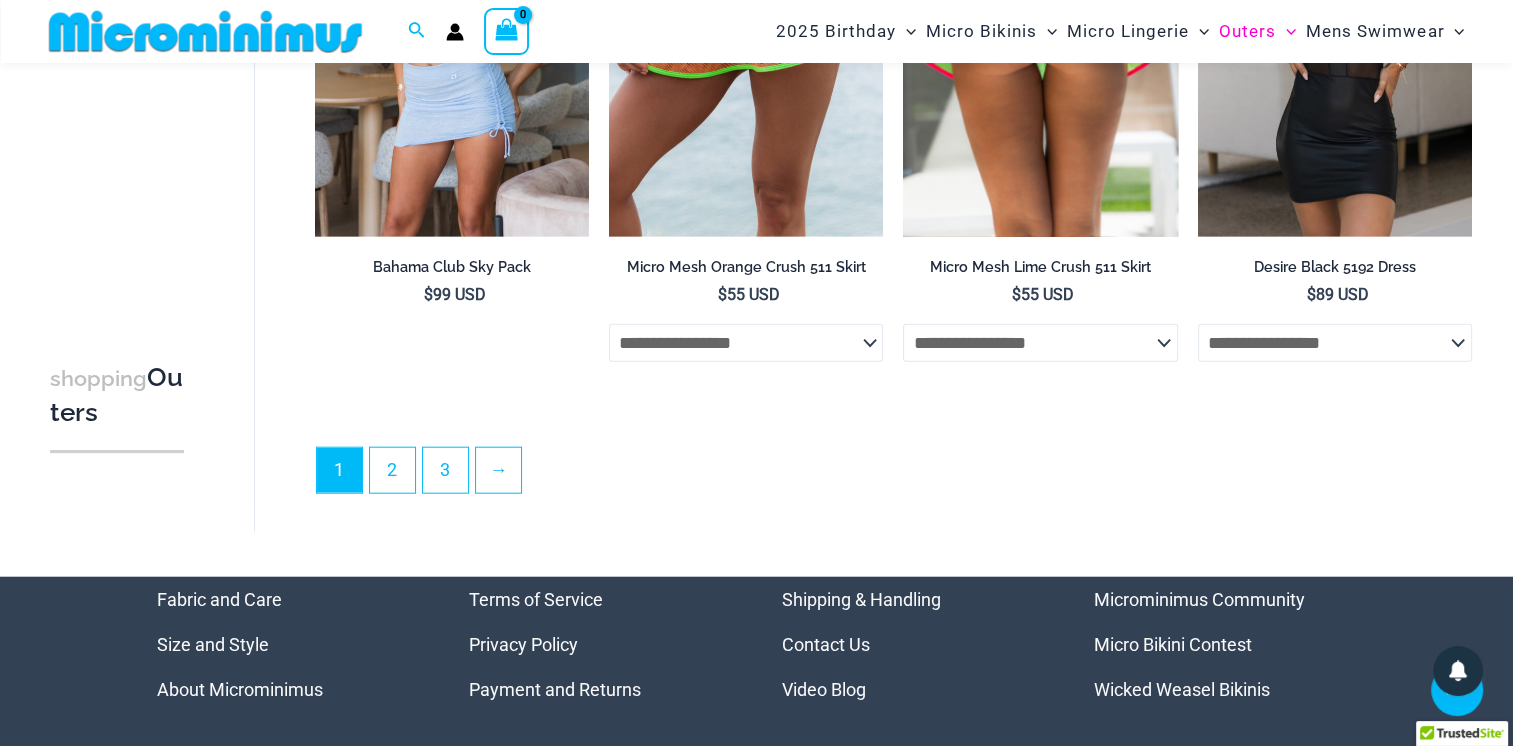 scroll, scrollTop: 4739, scrollLeft: 0, axis: vertical 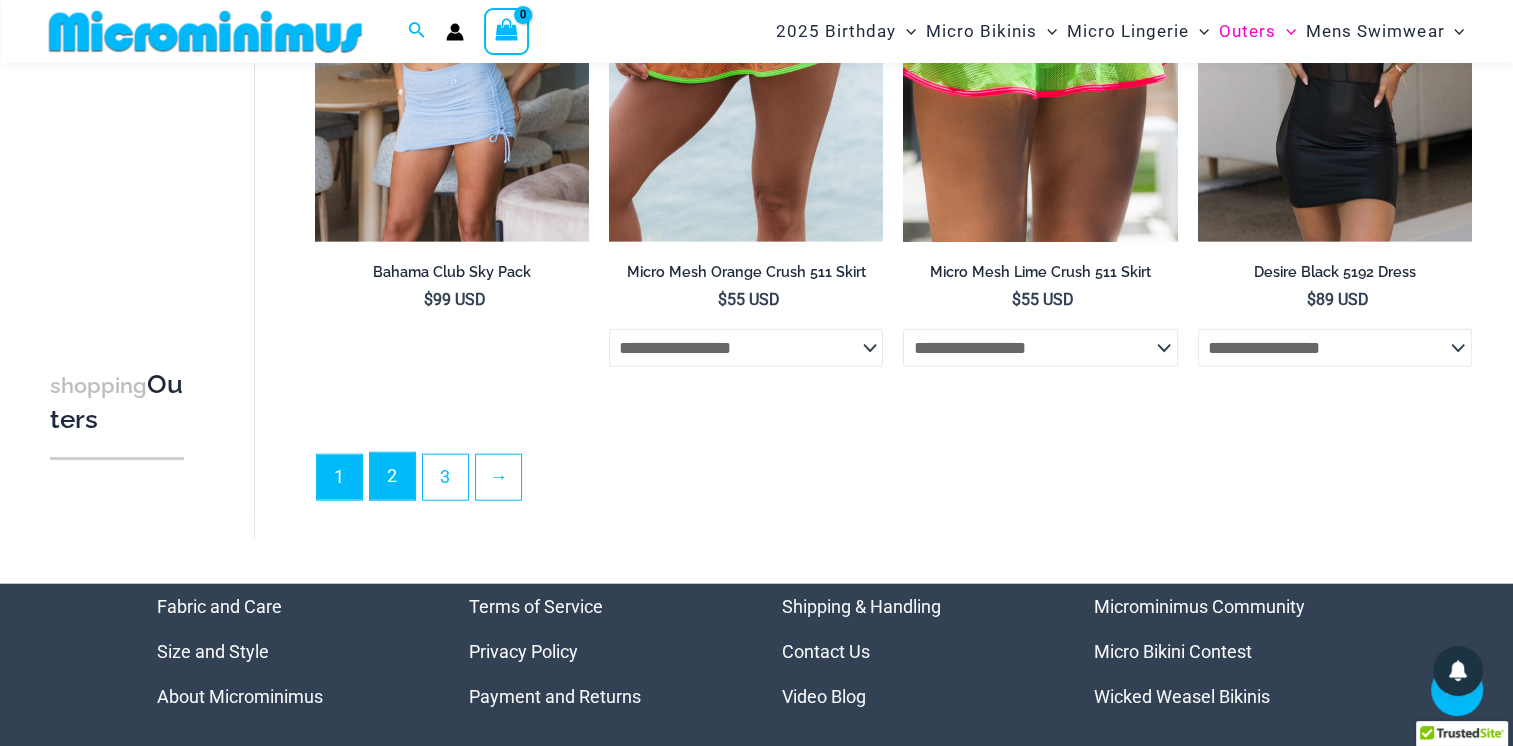 click on "2" at bounding box center (392, 476) 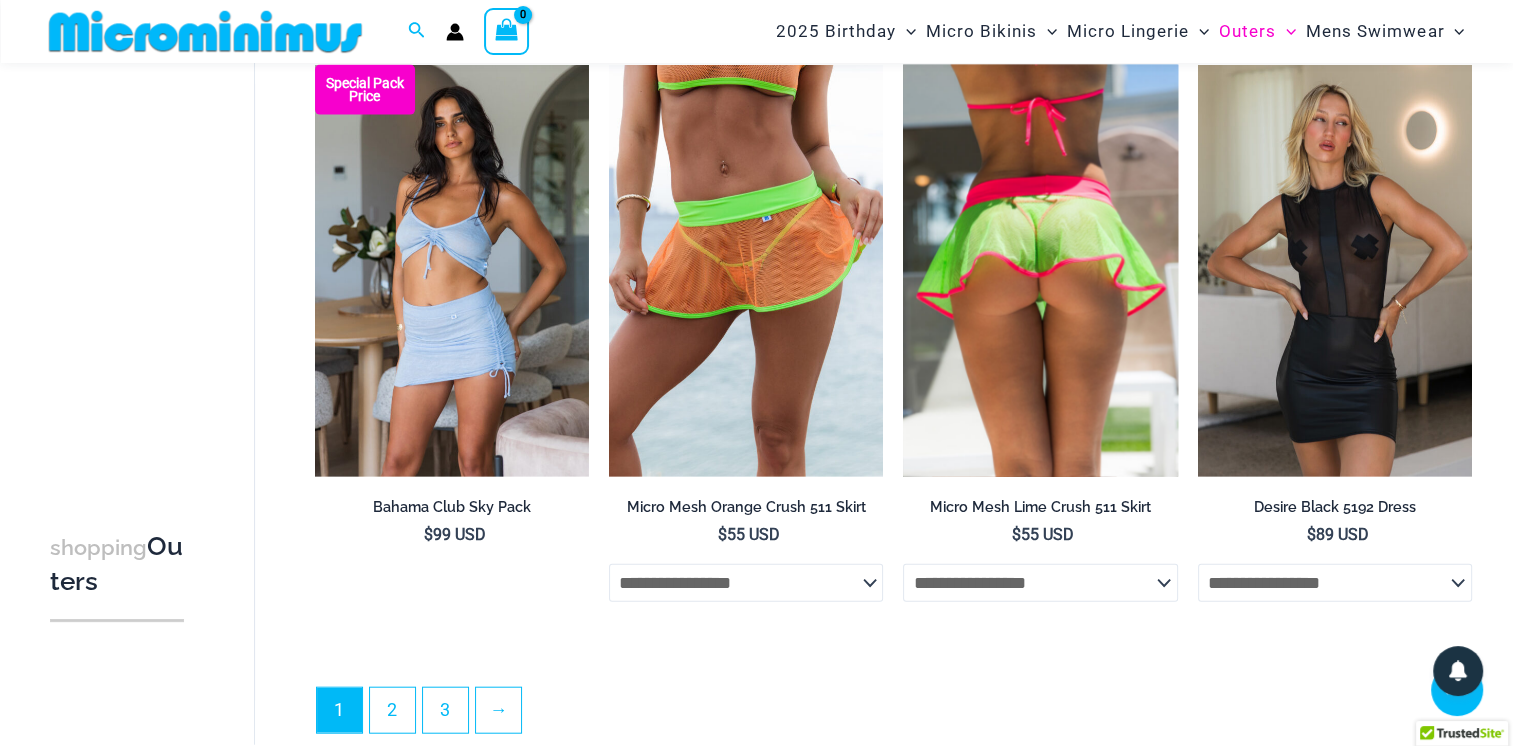 scroll, scrollTop: 4503, scrollLeft: 0, axis: vertical 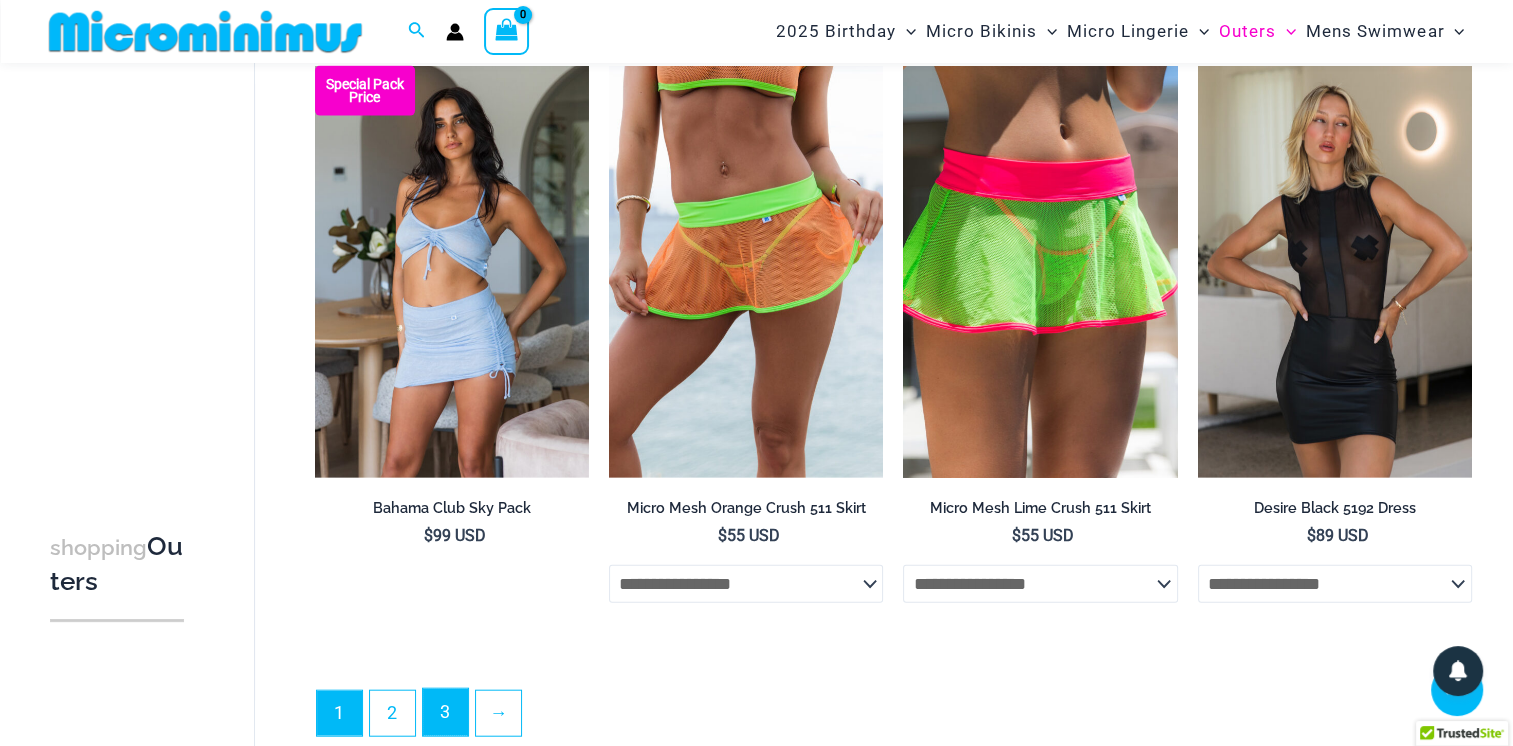click on "3" at bounding box center (445, 712) 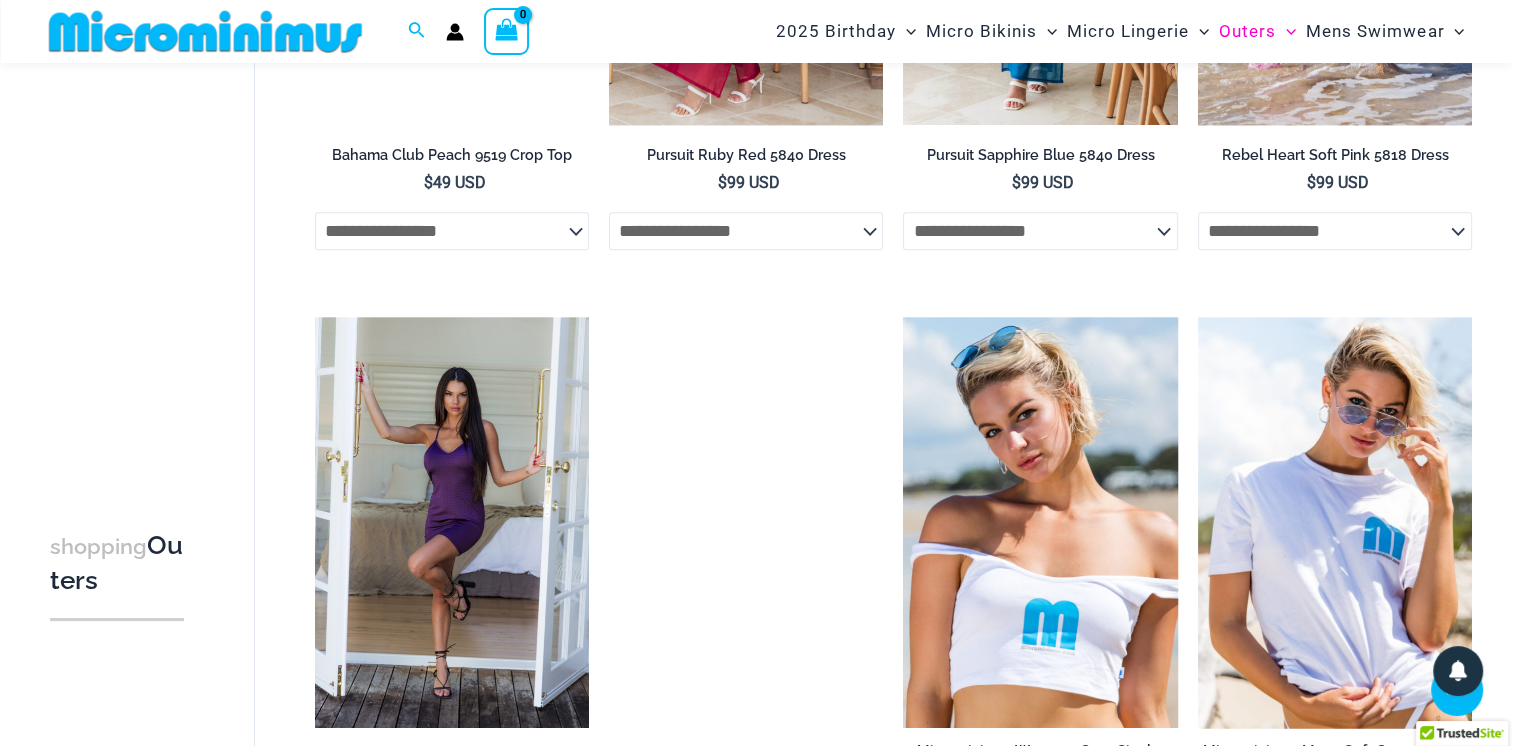 scroll, scrollTop: 2405, scrollLeft: 0, axis: vertical 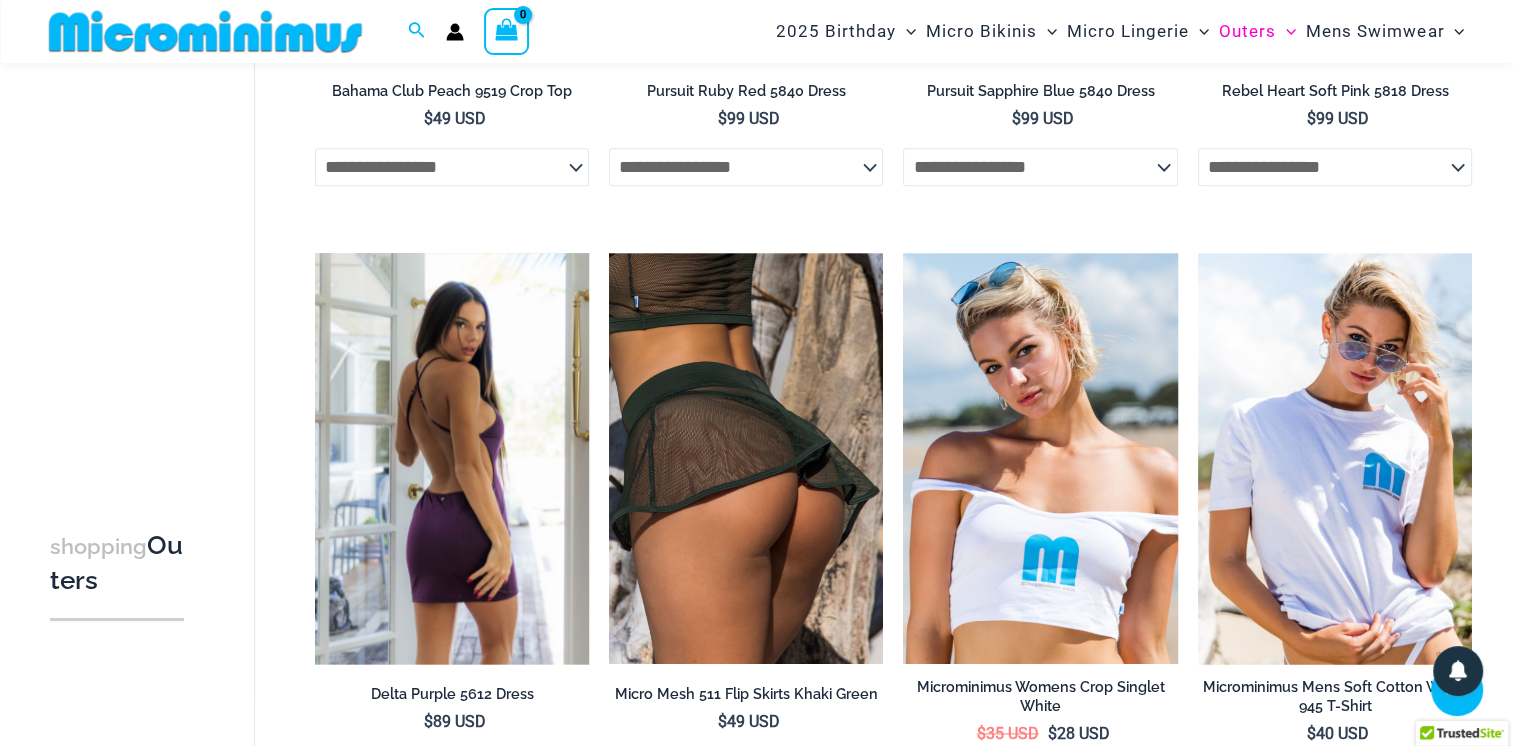 click at bounding box center [452, 458] 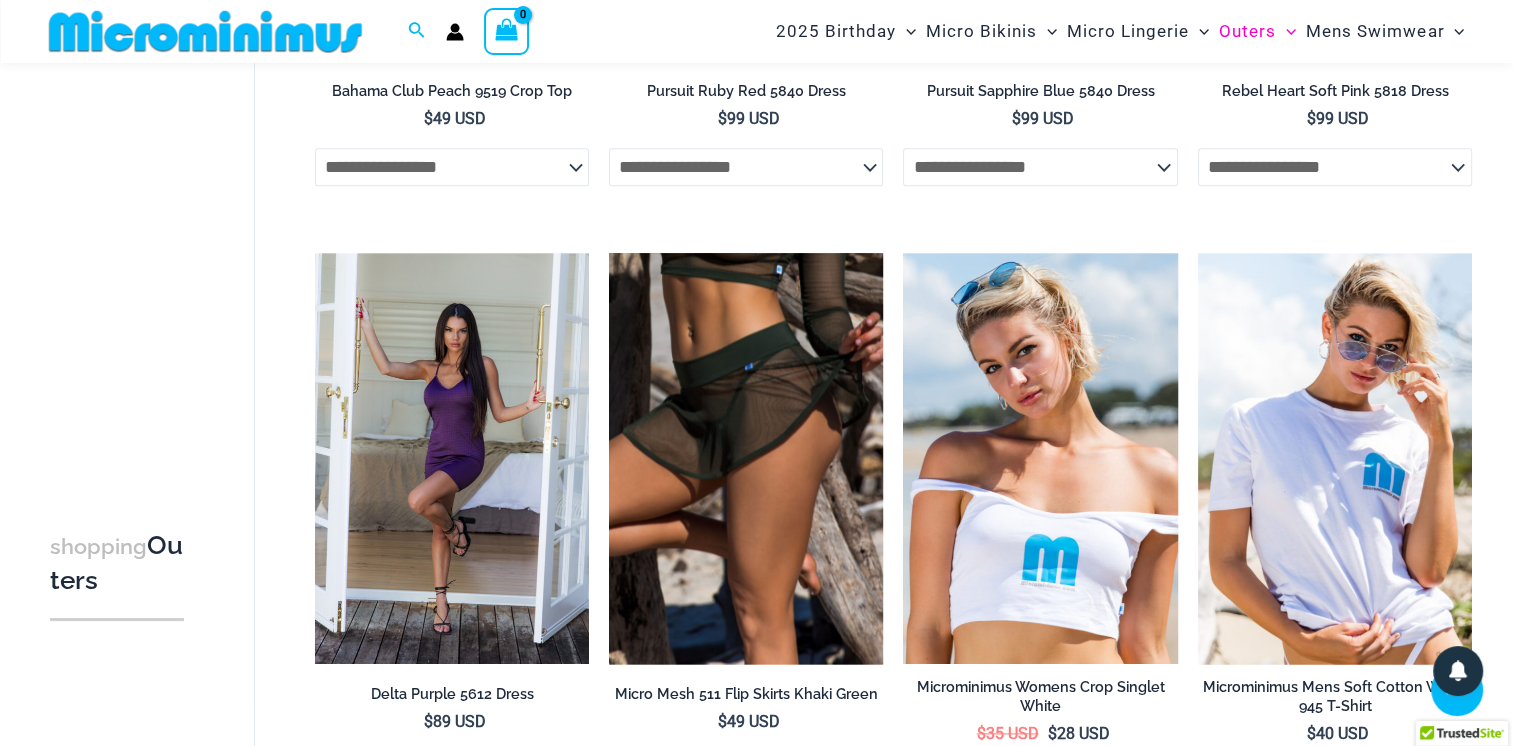 click at bounding box center (746, 458) 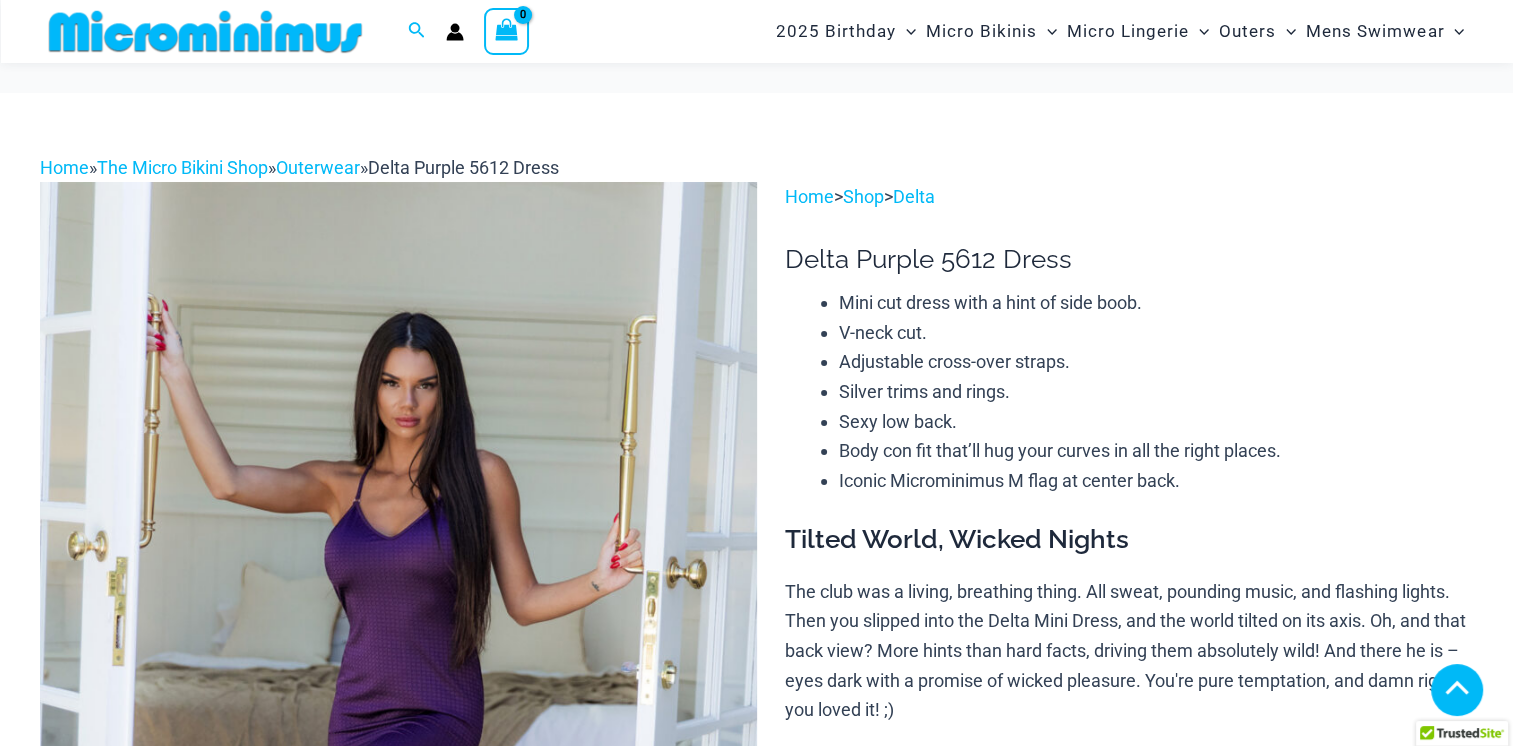 scroll, scrollTop: 1198, scrollLeft: 0, axis: vertical 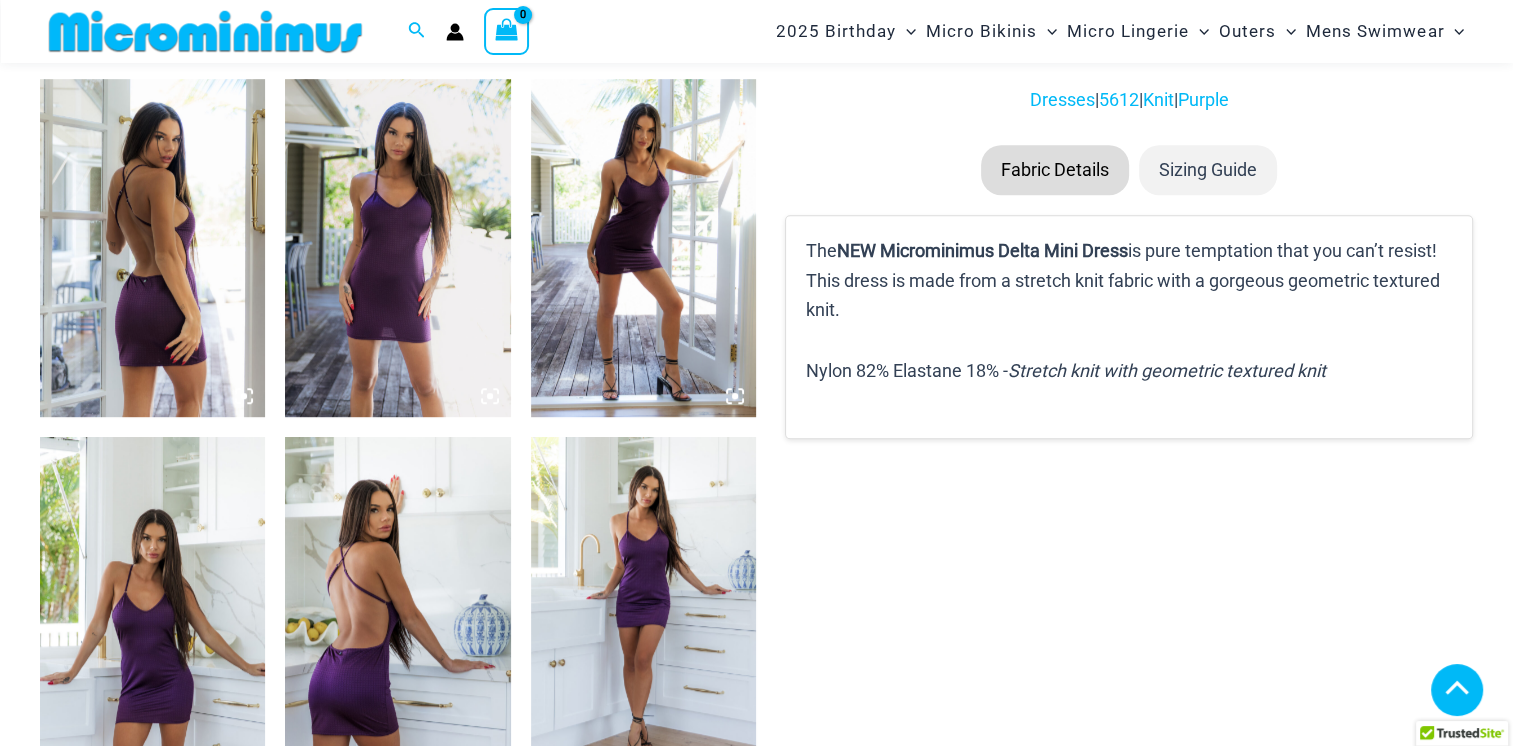 click at bounding box center [643, 248] 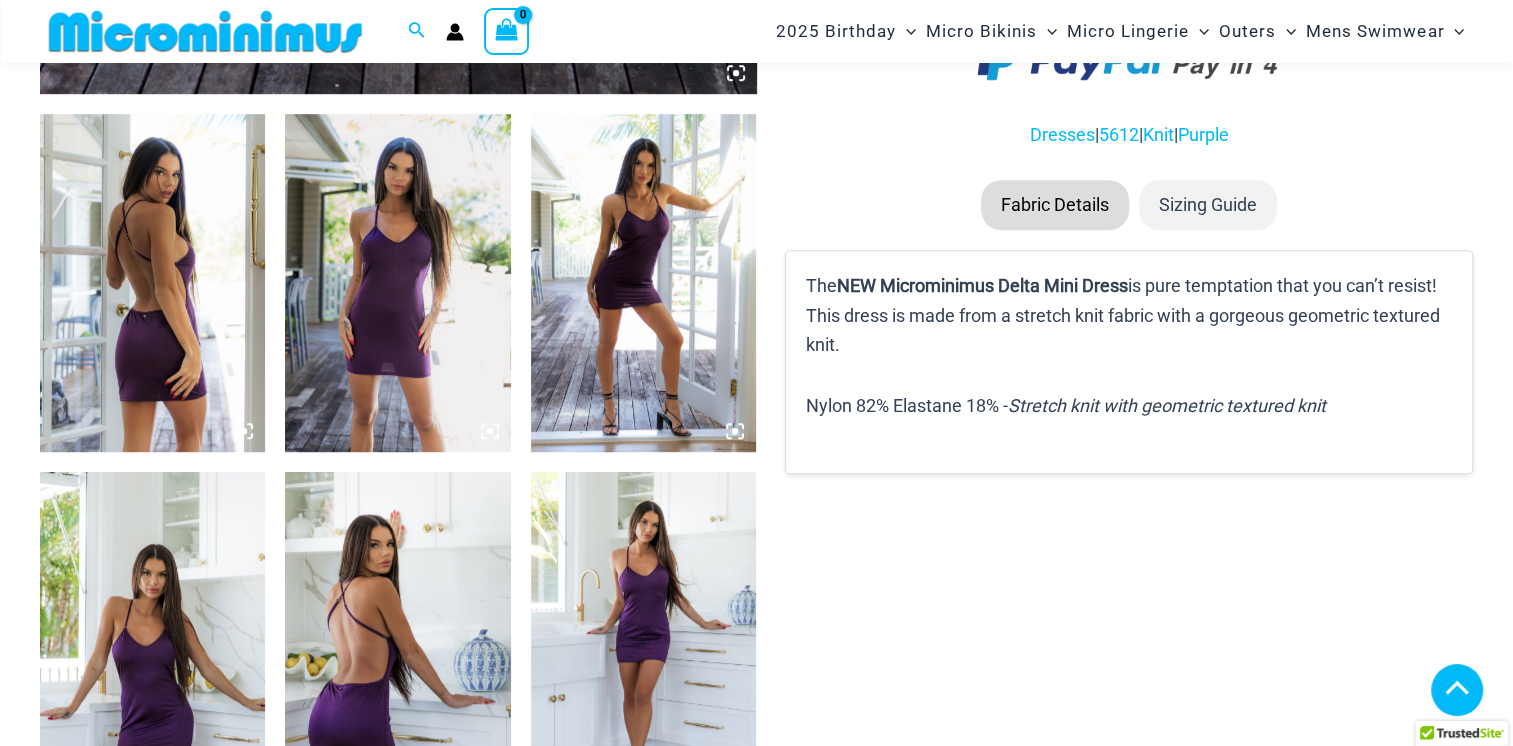 click at bounding box center [643, 283] 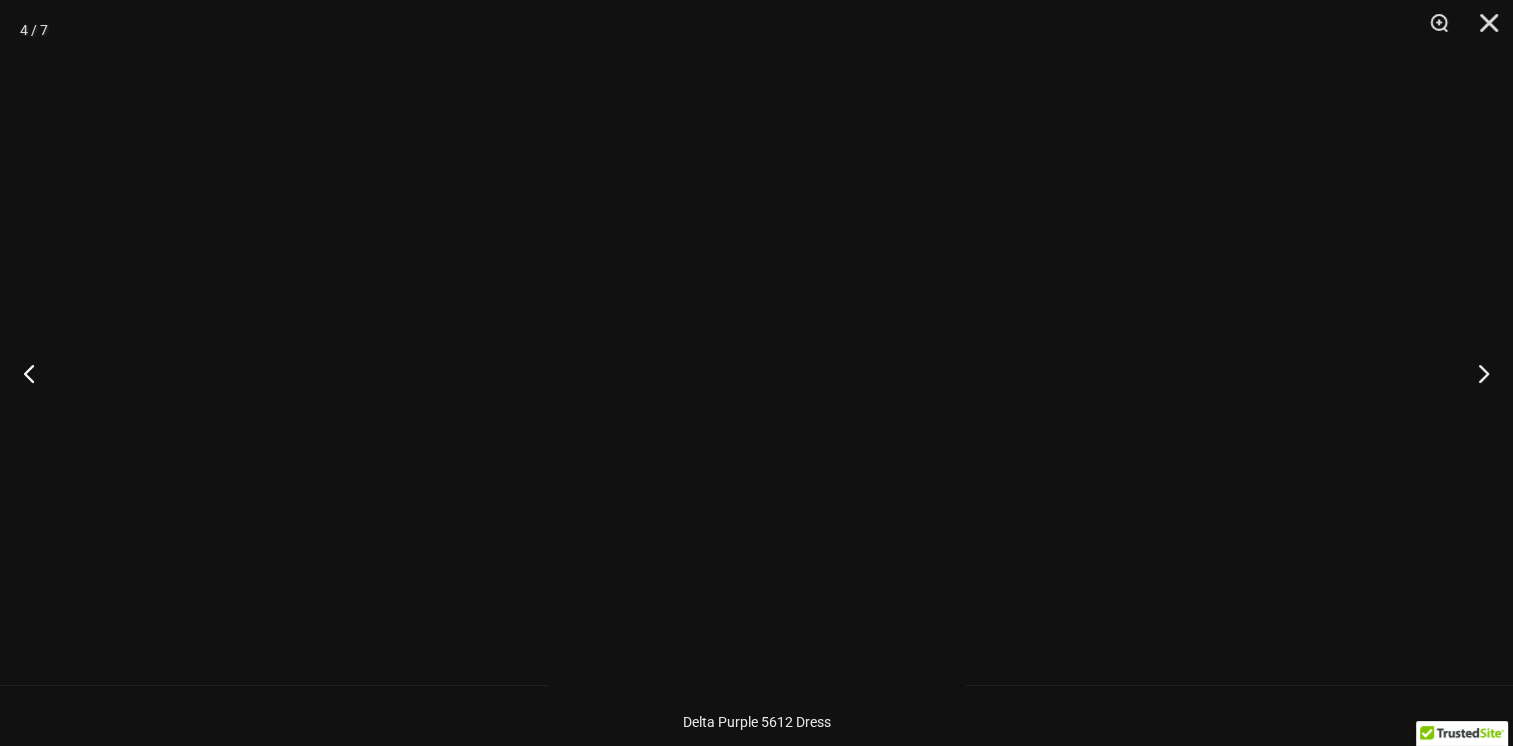 click at bounding box center (757, 373) 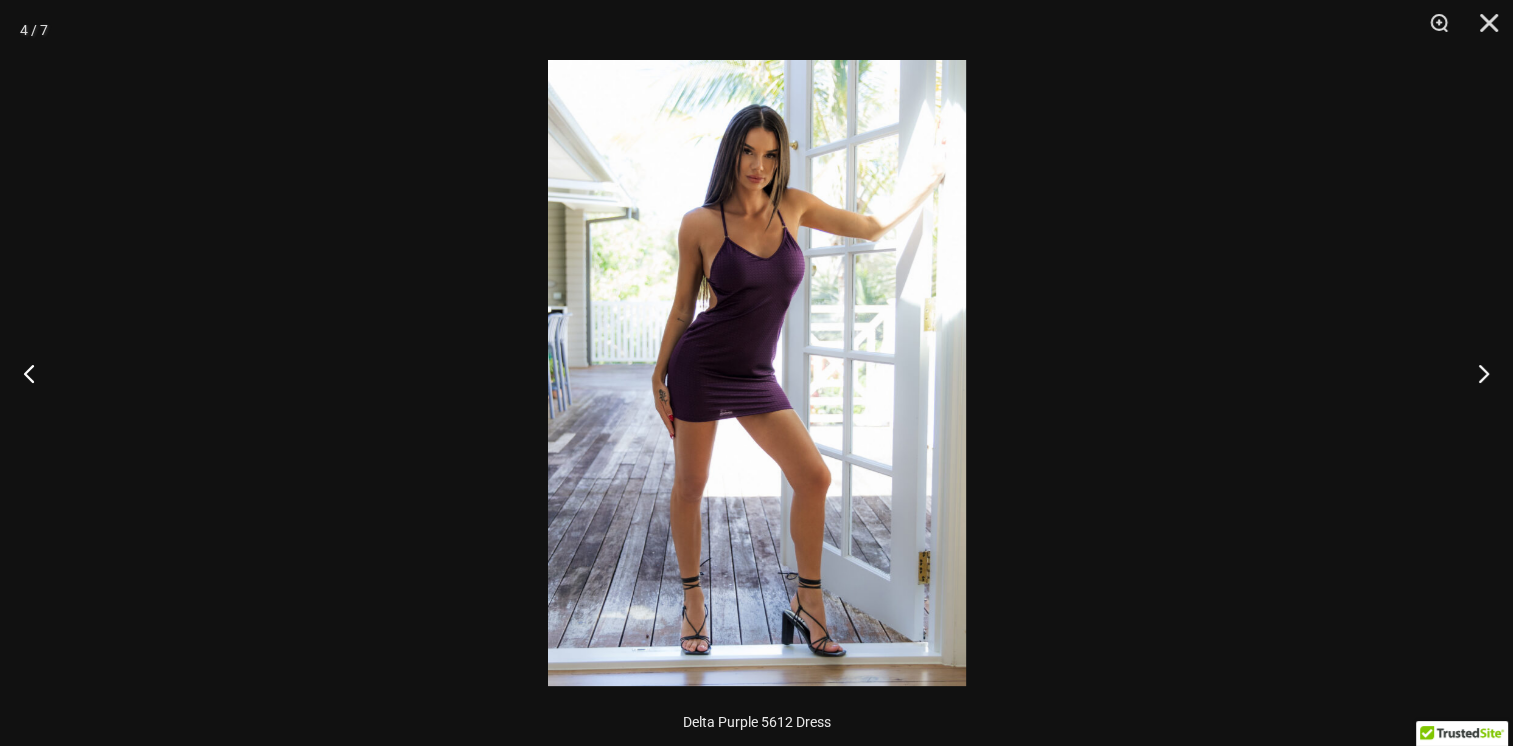 click at bounding box center [757, 373] 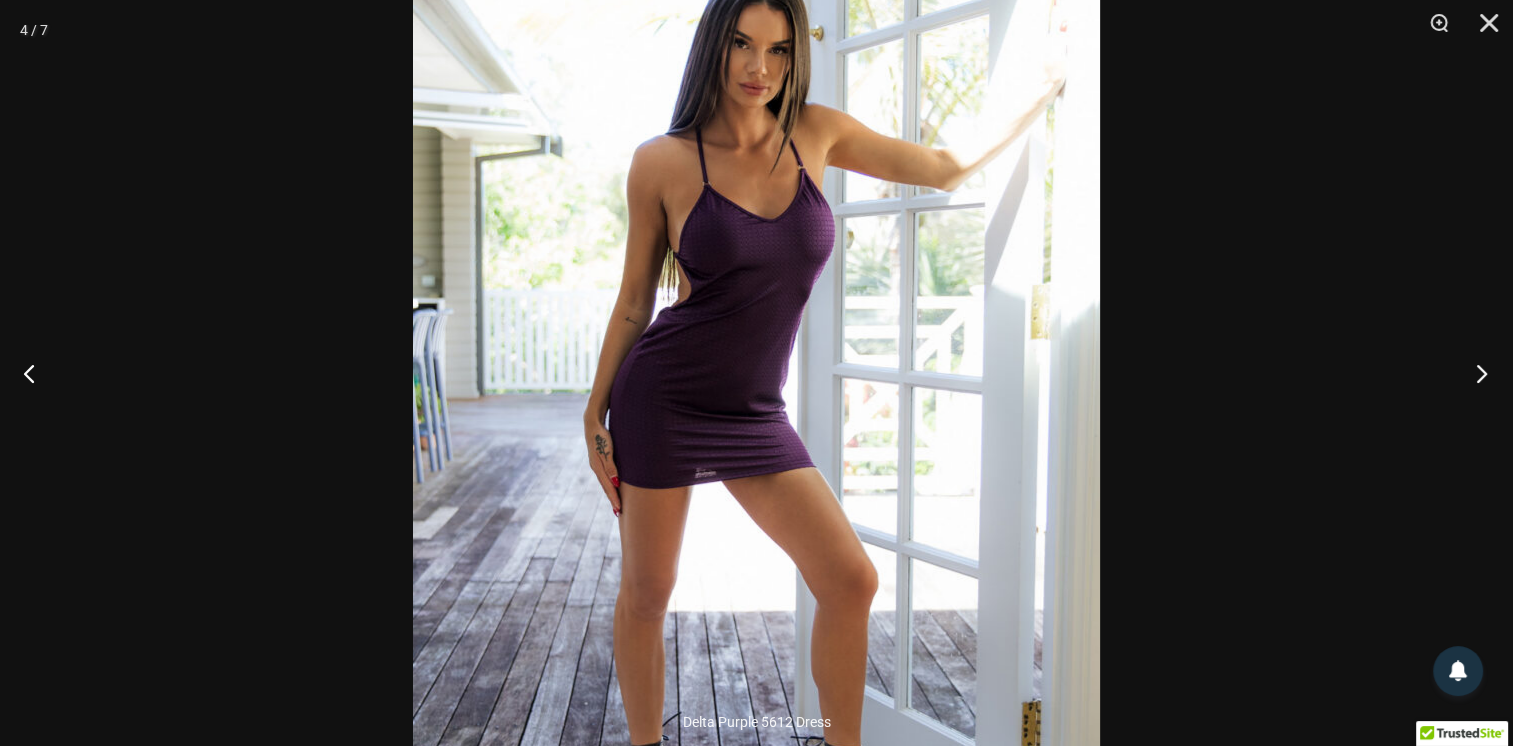 click at bounding box center [1475, 373] 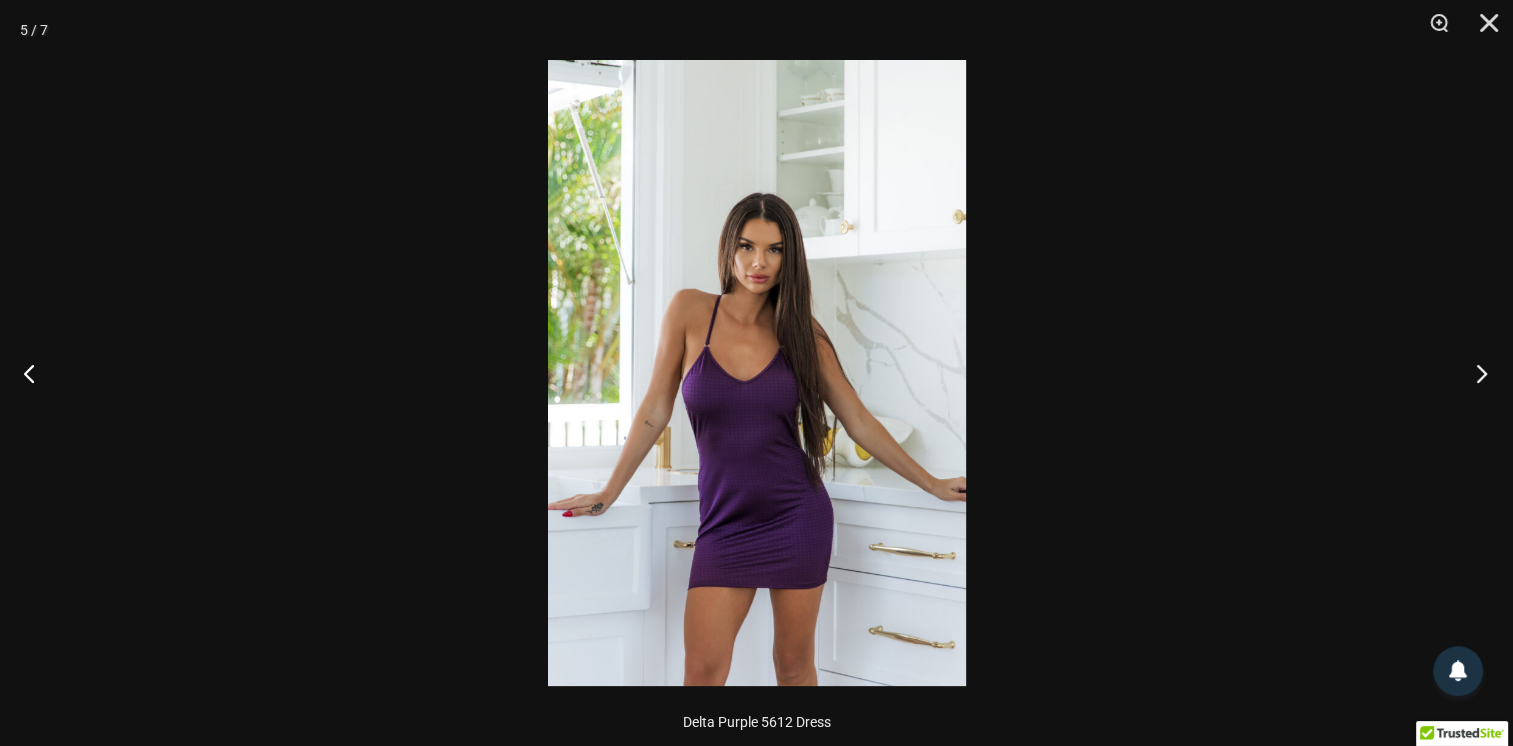 click at bounding box center (1475, 373) 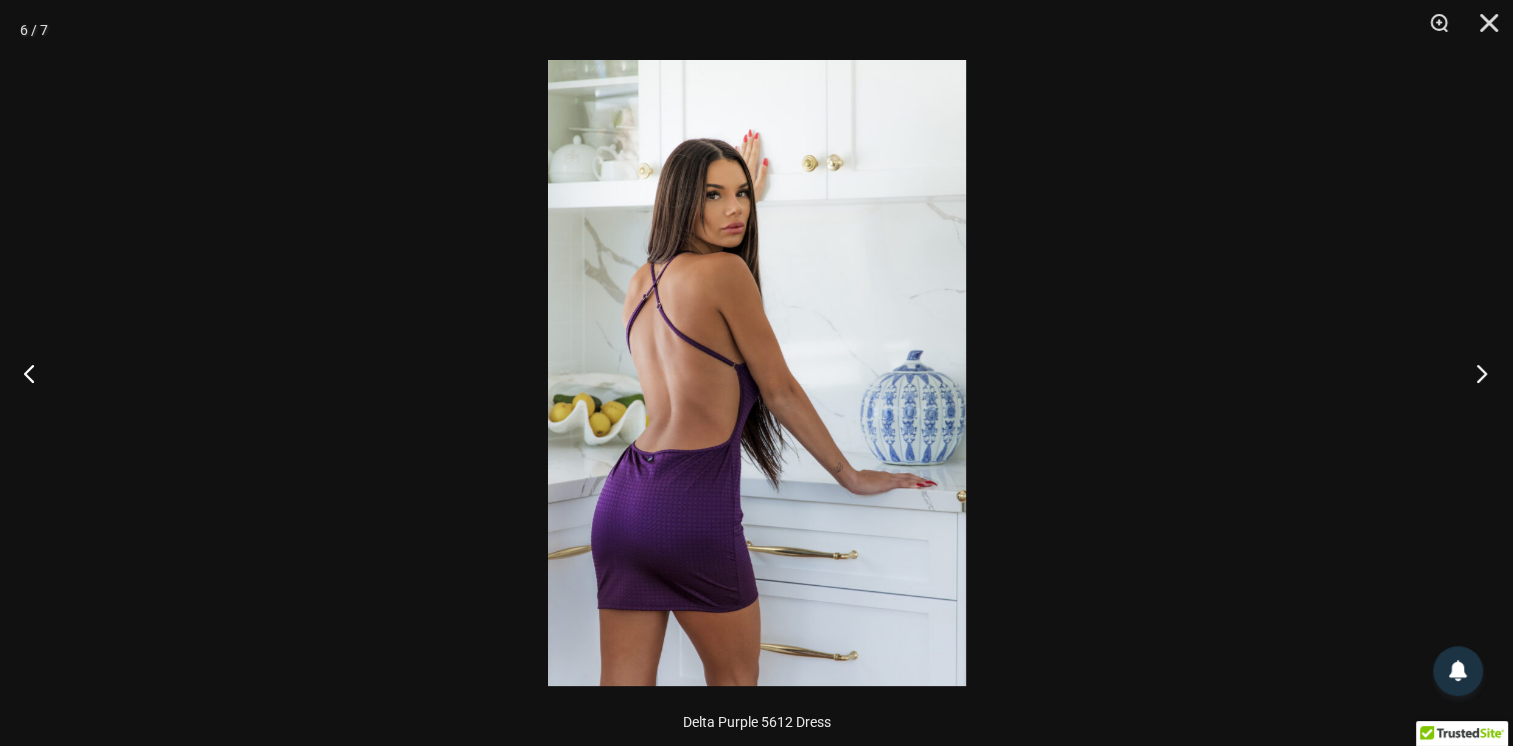 click at bounding box center (1475, 373) 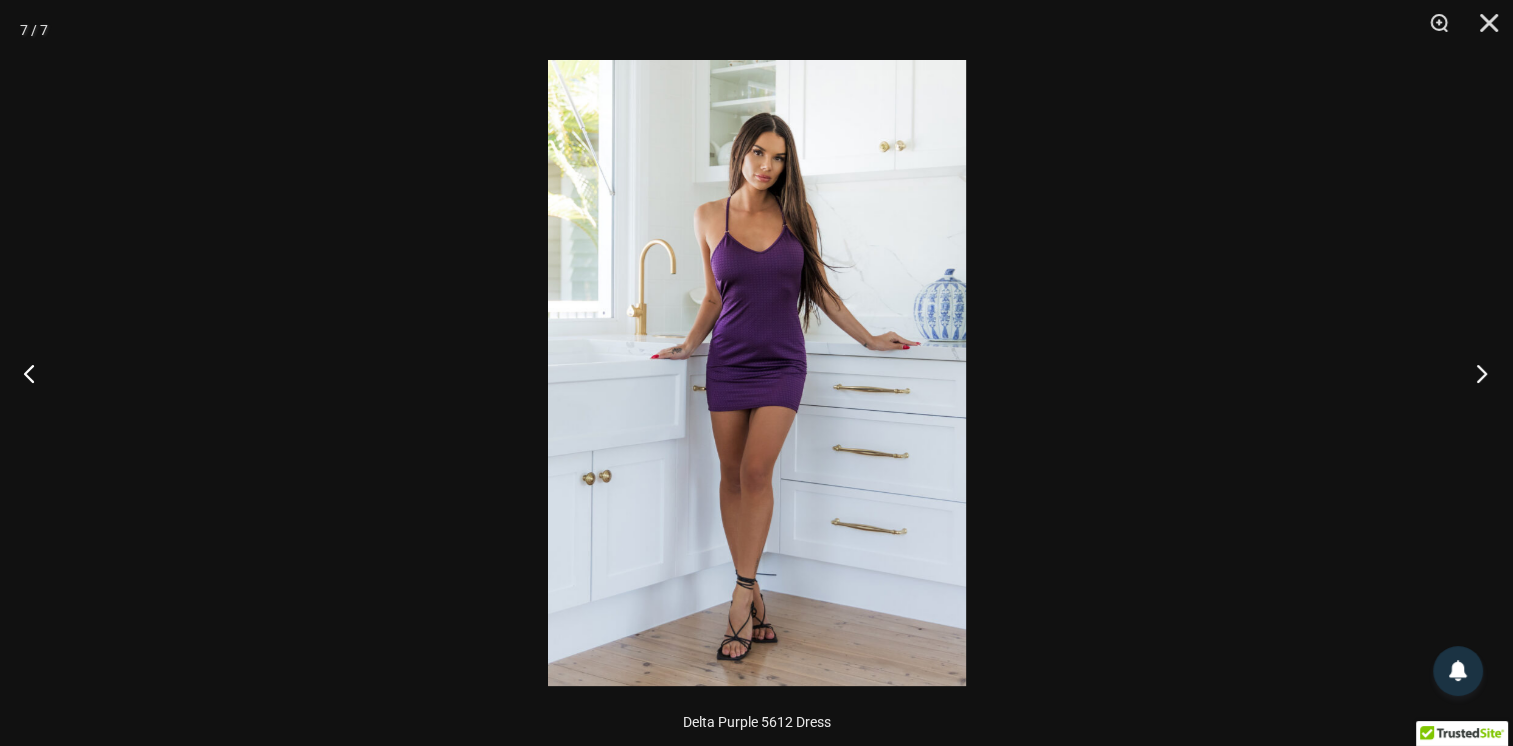 click at bounding box center (1475, 373) 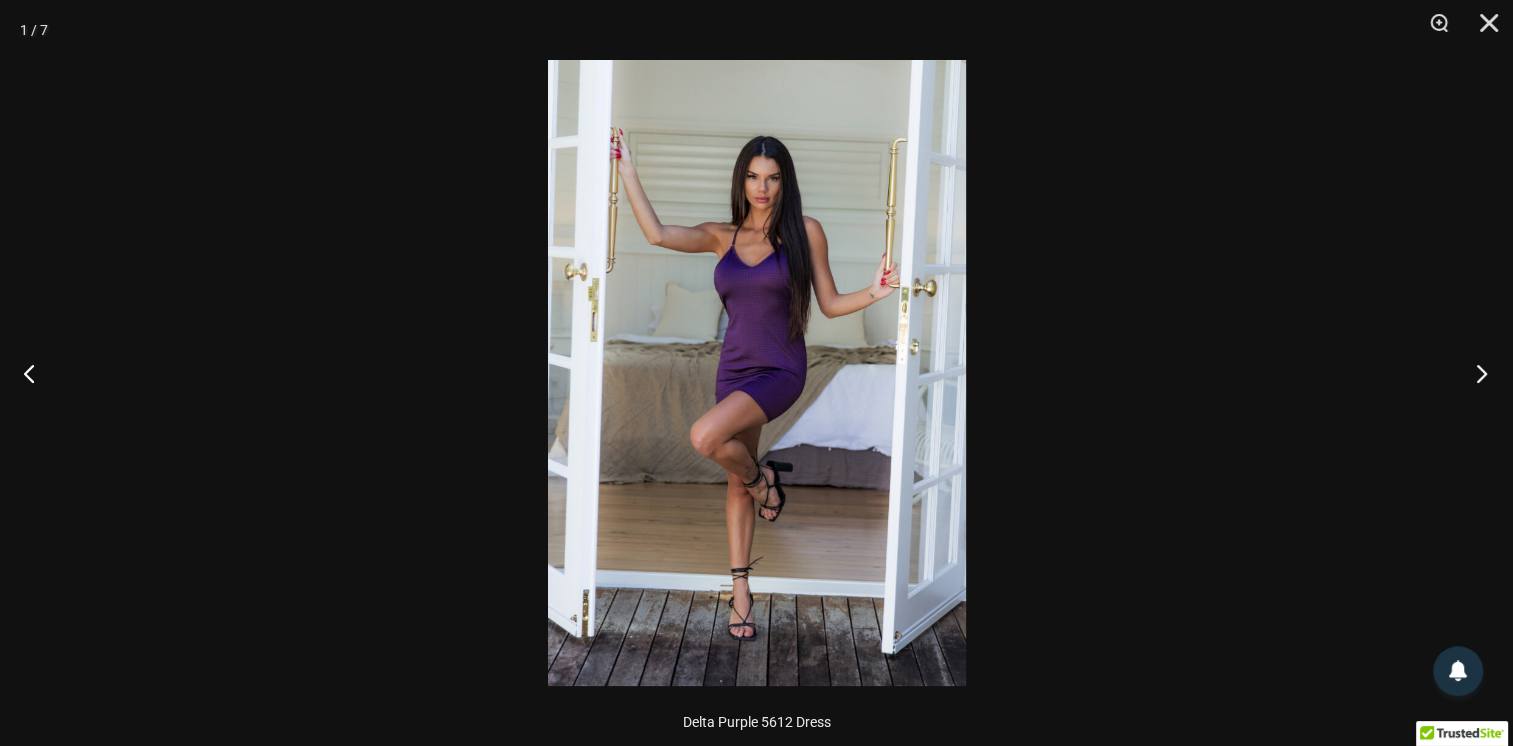 click at bounding box center [1475, 373] 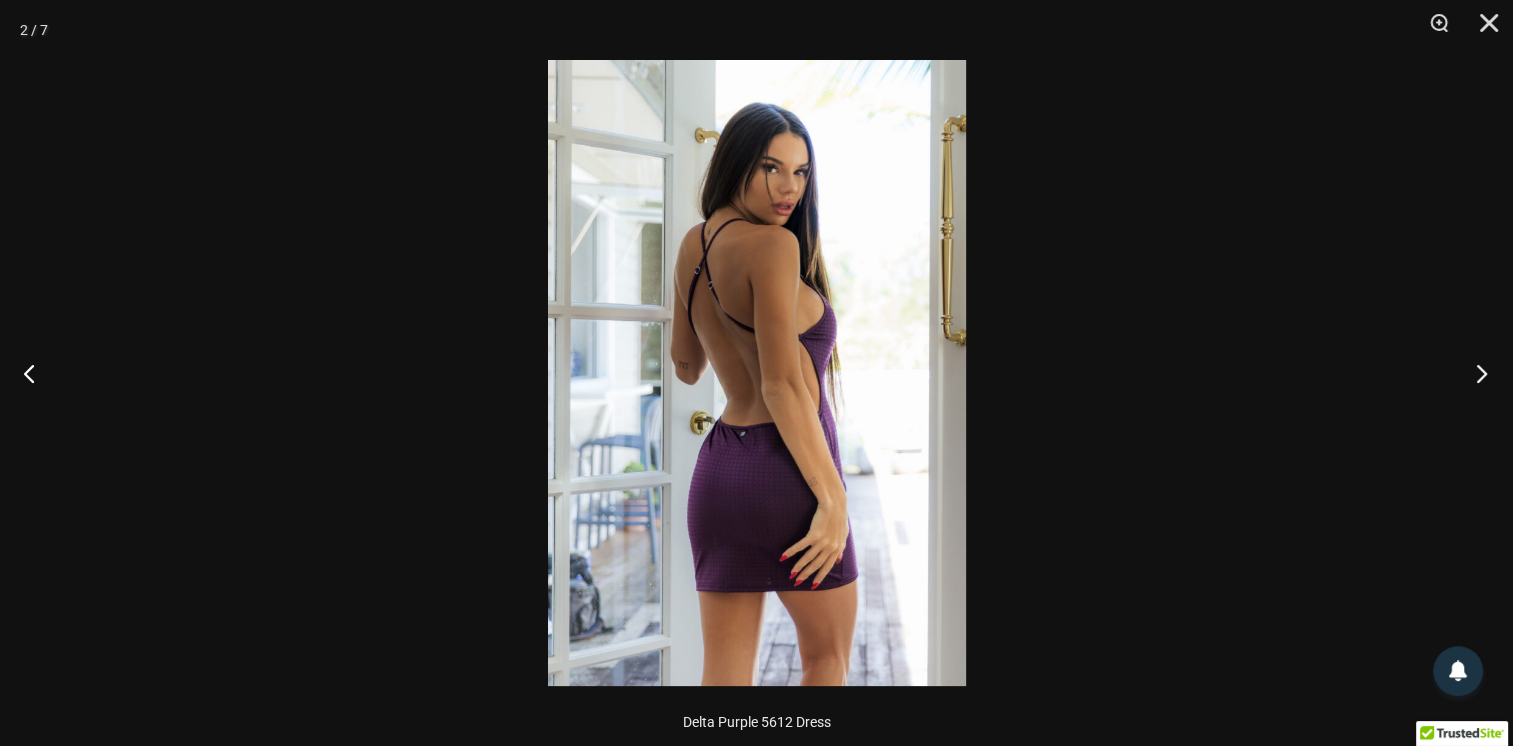 click at bounding box center [1475, 373] 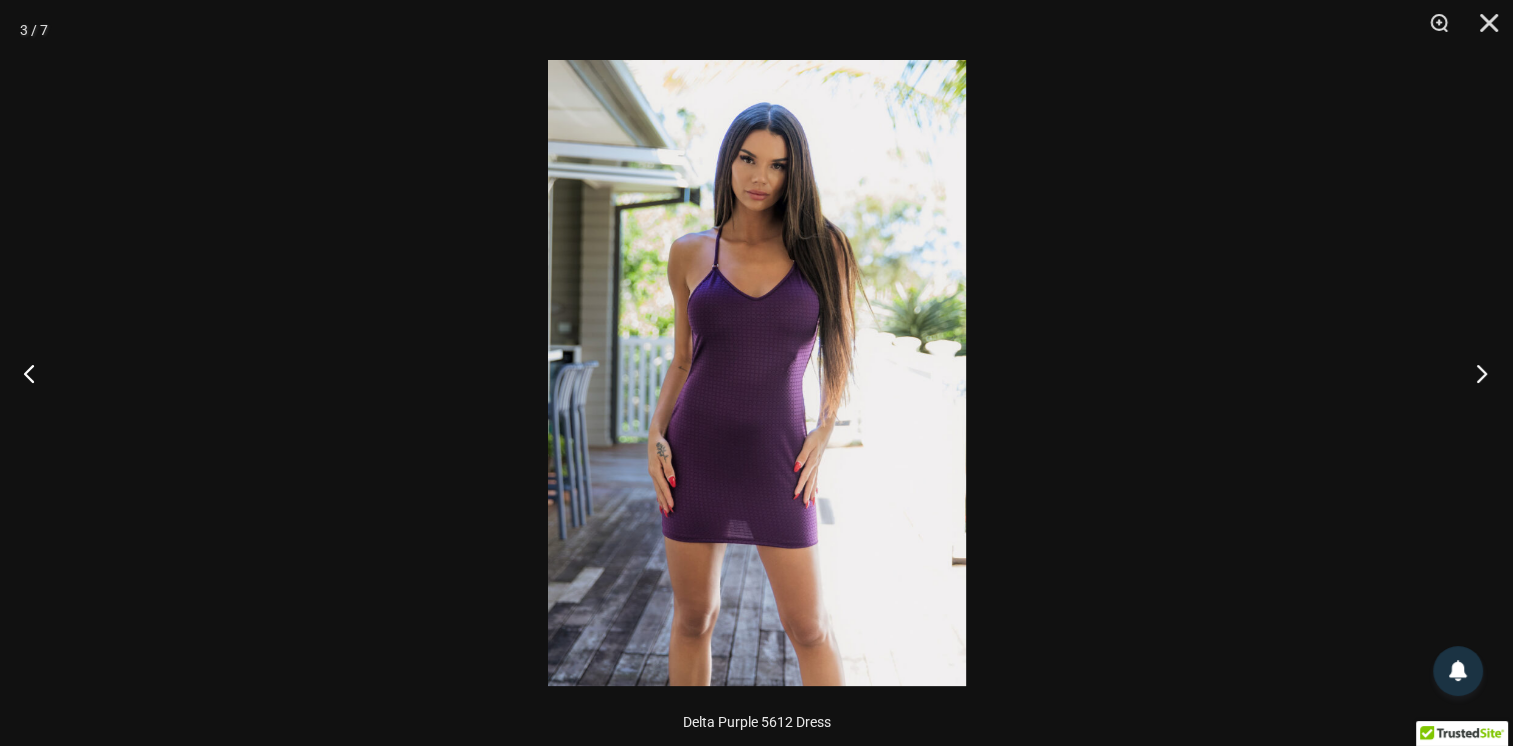 click at bounding box center [1475, 373] 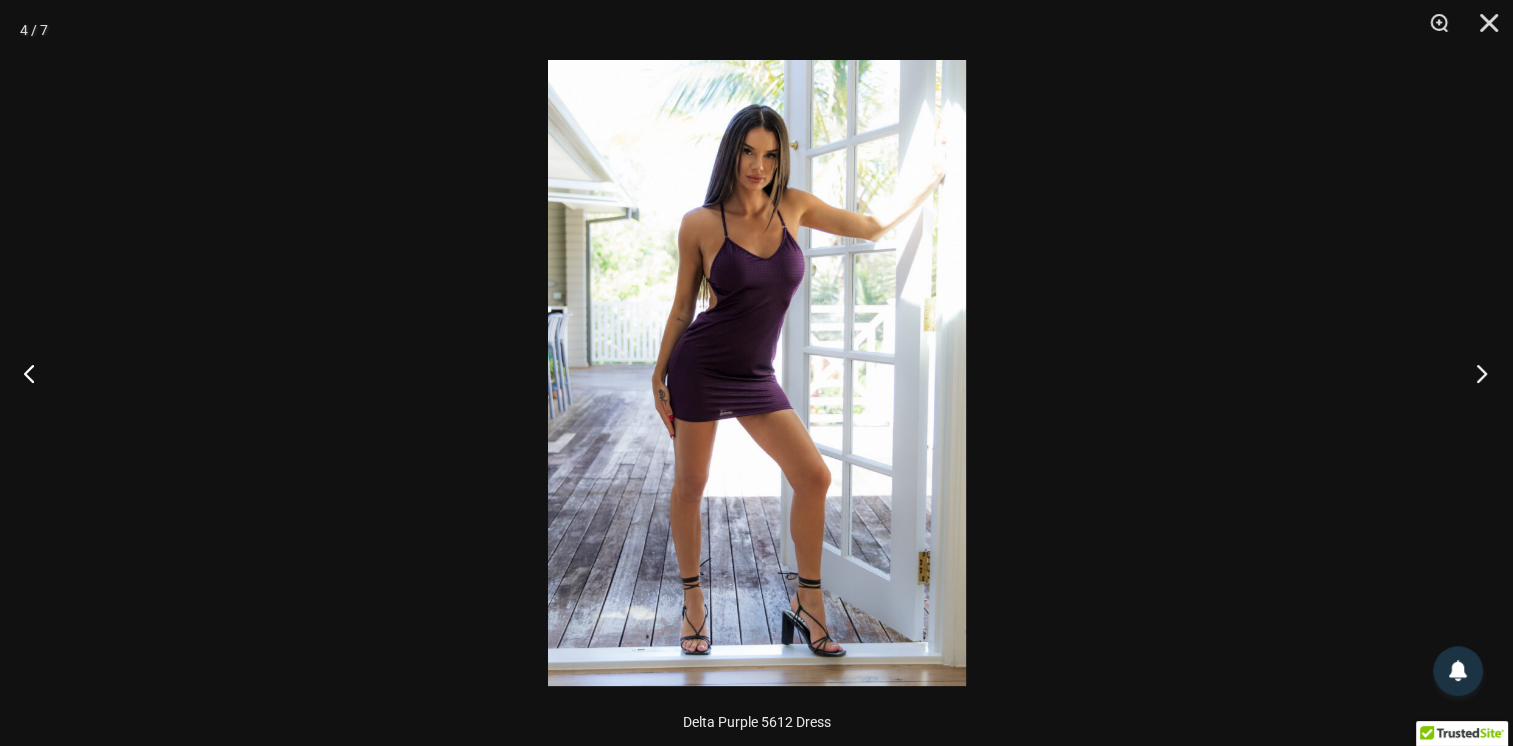 click at bounding box center (1475, 373) 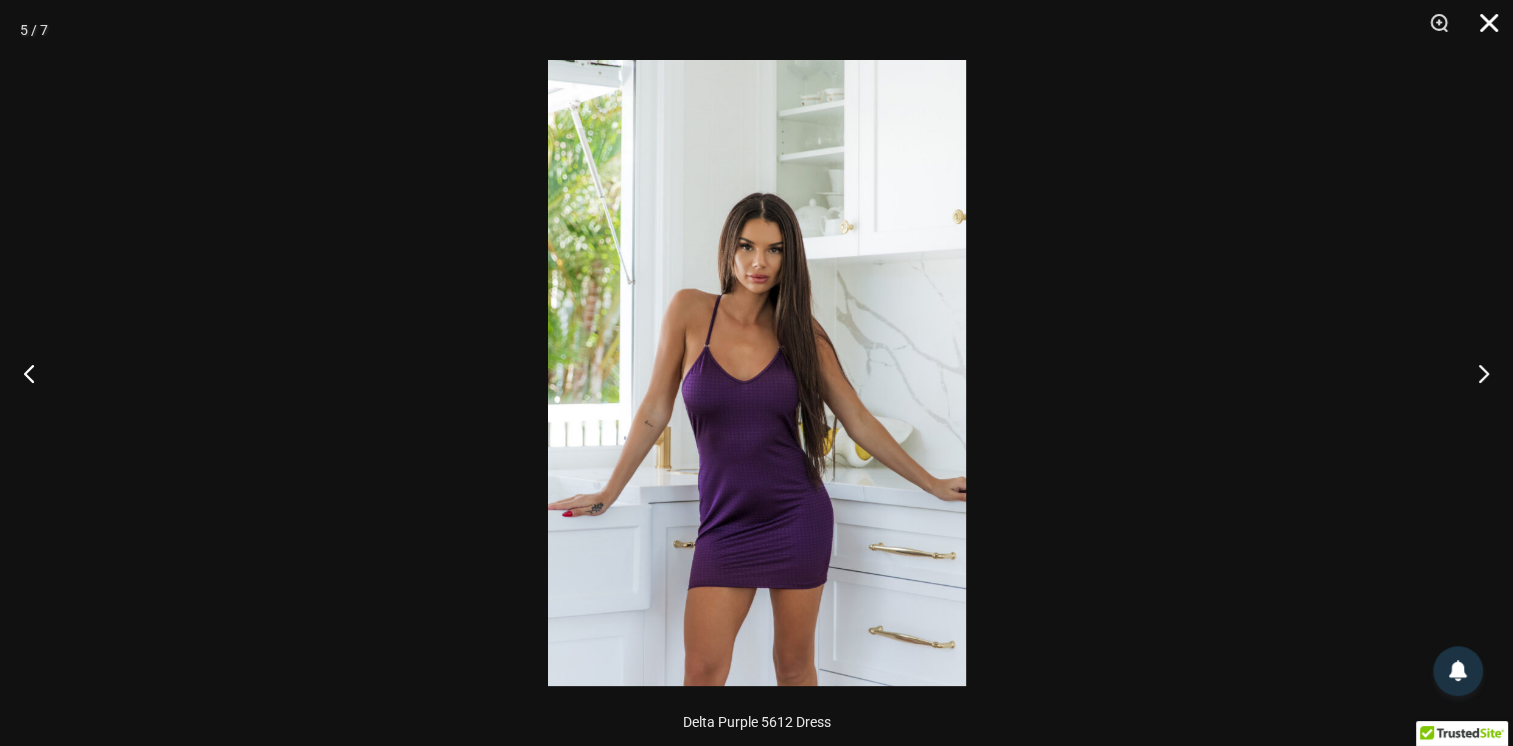 click at bounding box center (1482, 30) 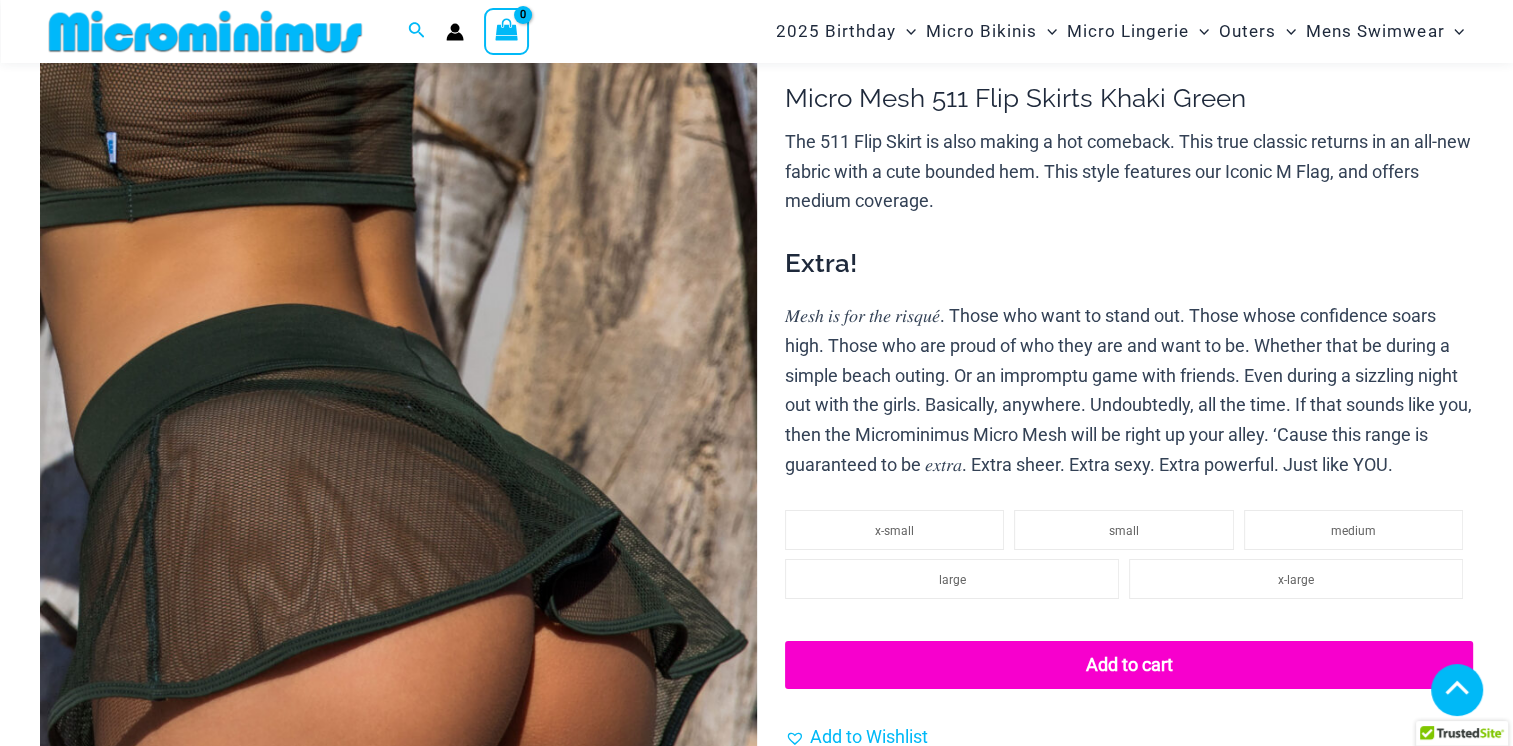 scroll, scrollTop: 1267, scrollLeft: 0, axis: vertical 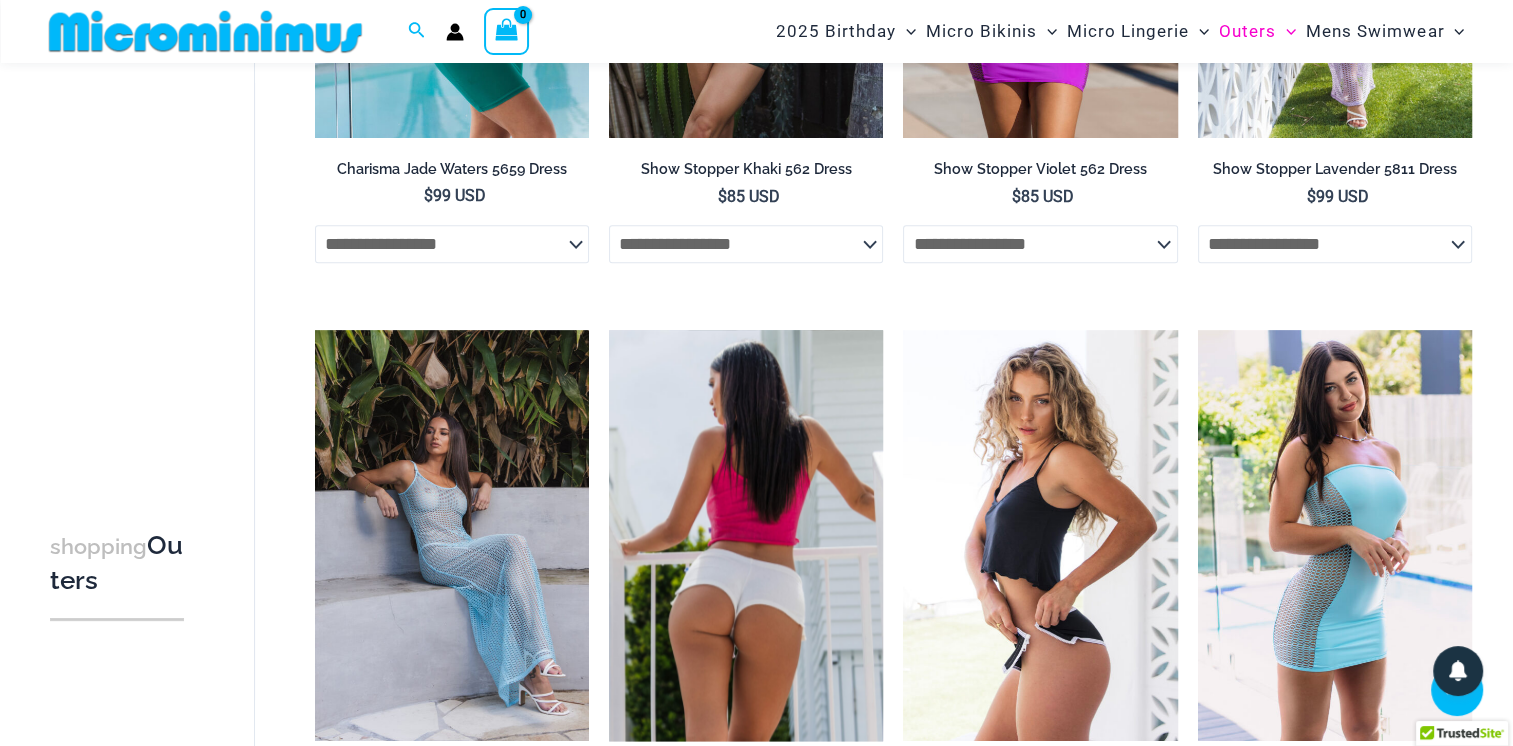 click at bounding box center [746, 535] 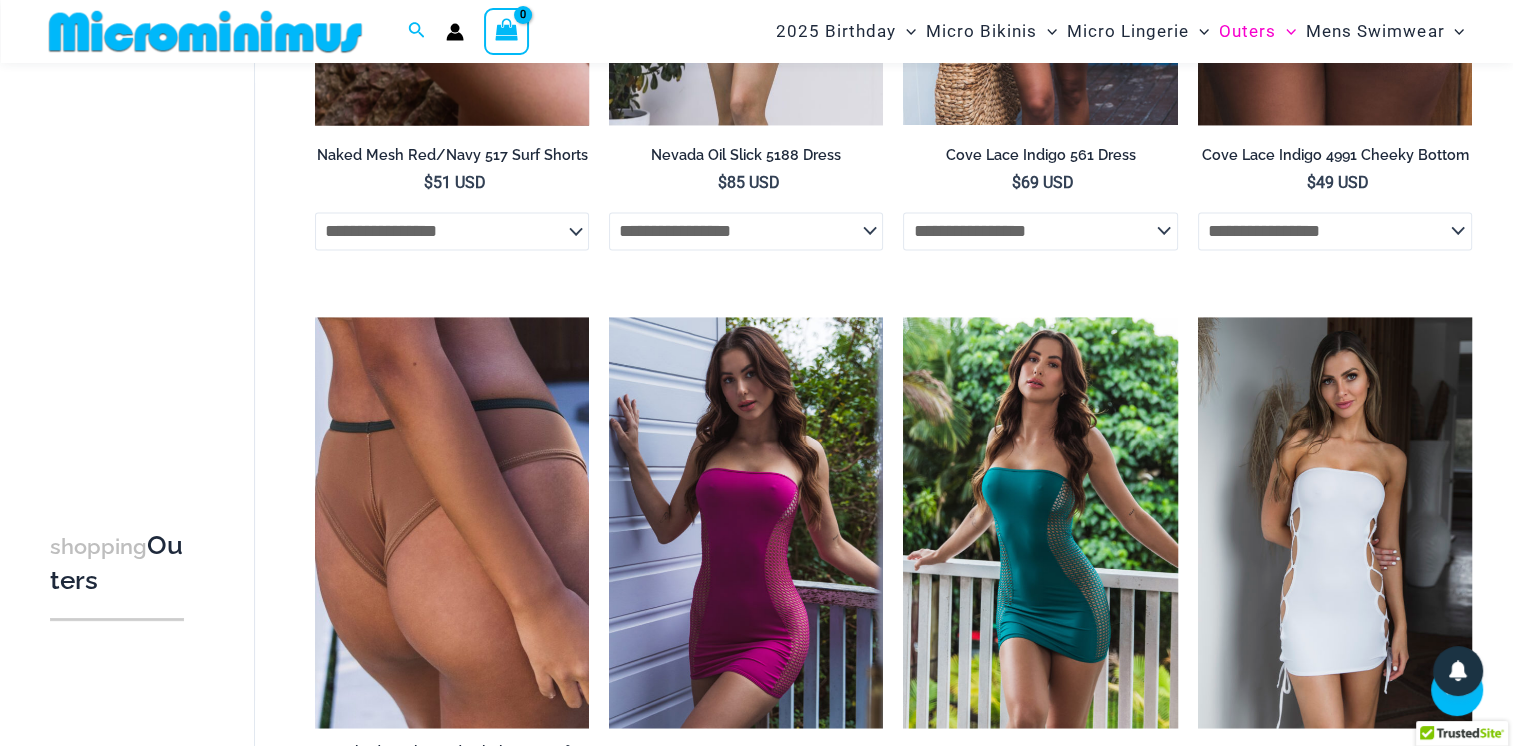scroll, scrollTop: 2938, scrollLeft: 0, axis: vertical 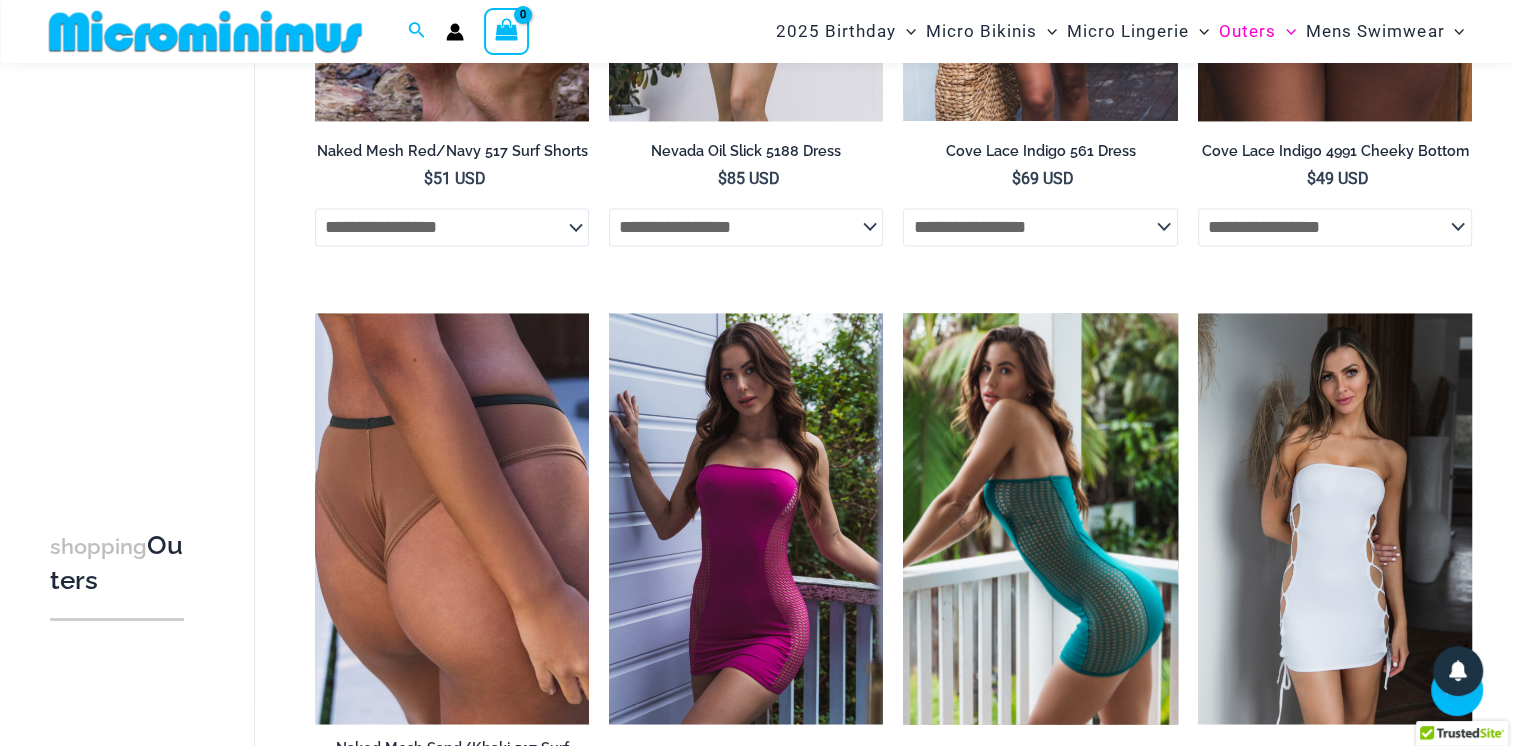 click at bounding box center [1040, 518] 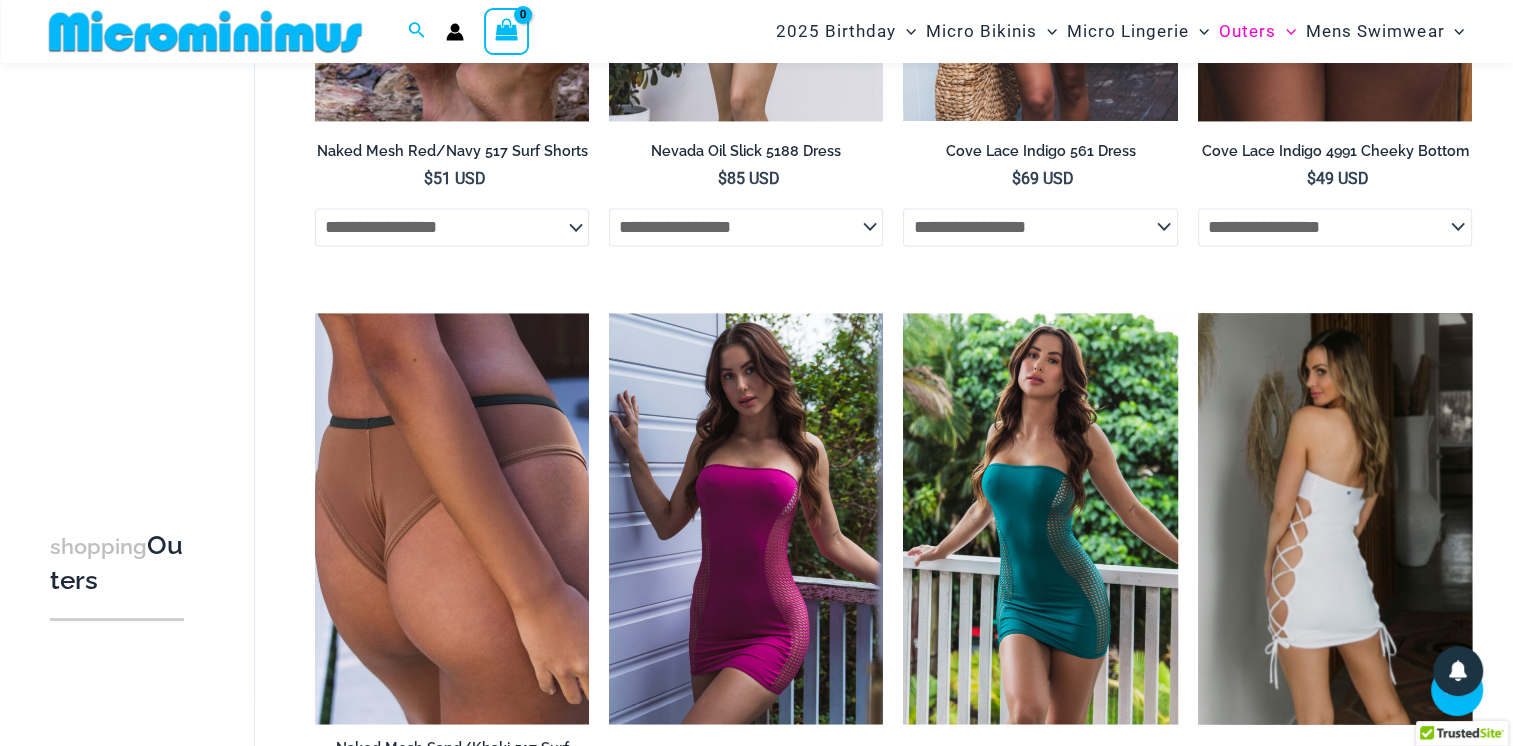 click at bounding box center (1335, 518) 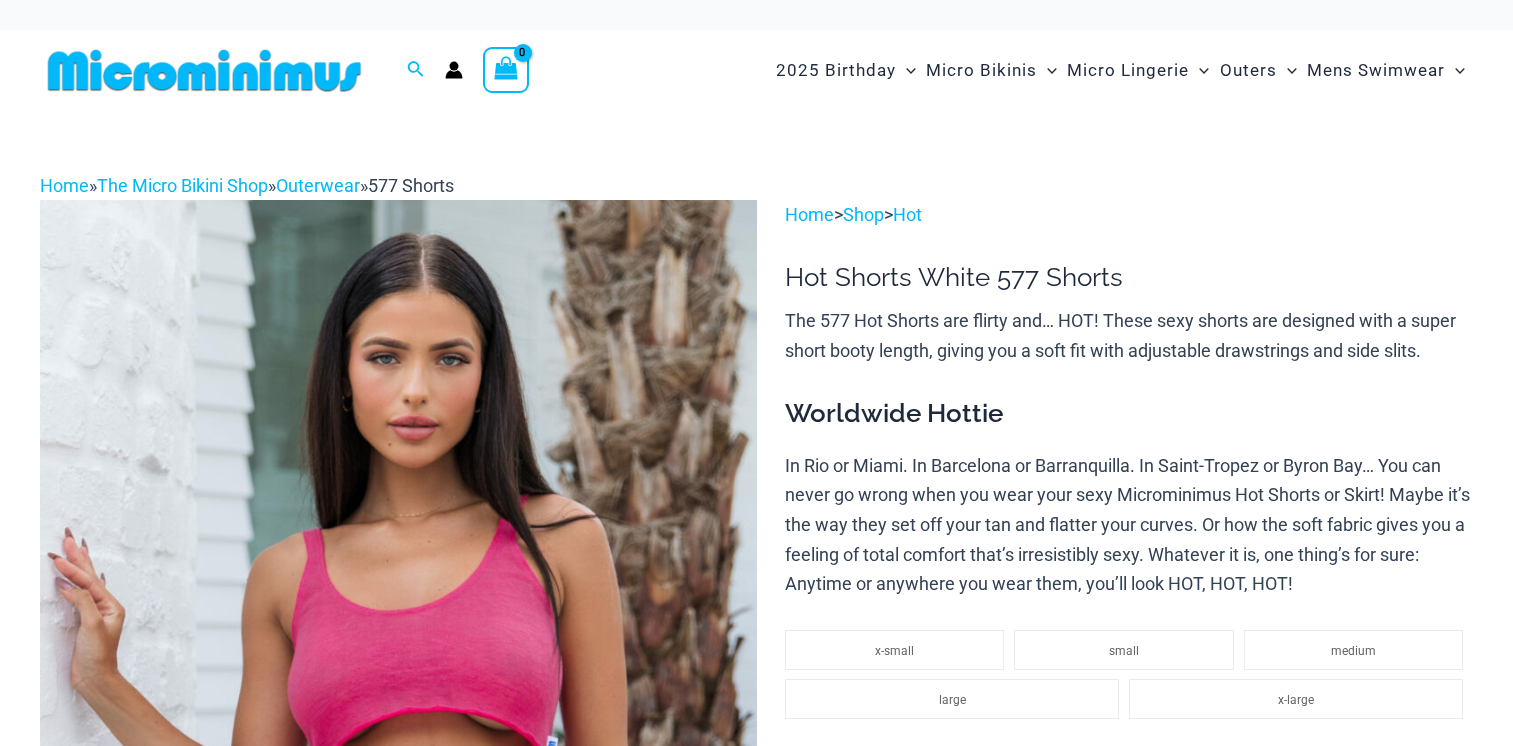 scroll, scrollTop: 0, scrollLeft: 0, axis: both 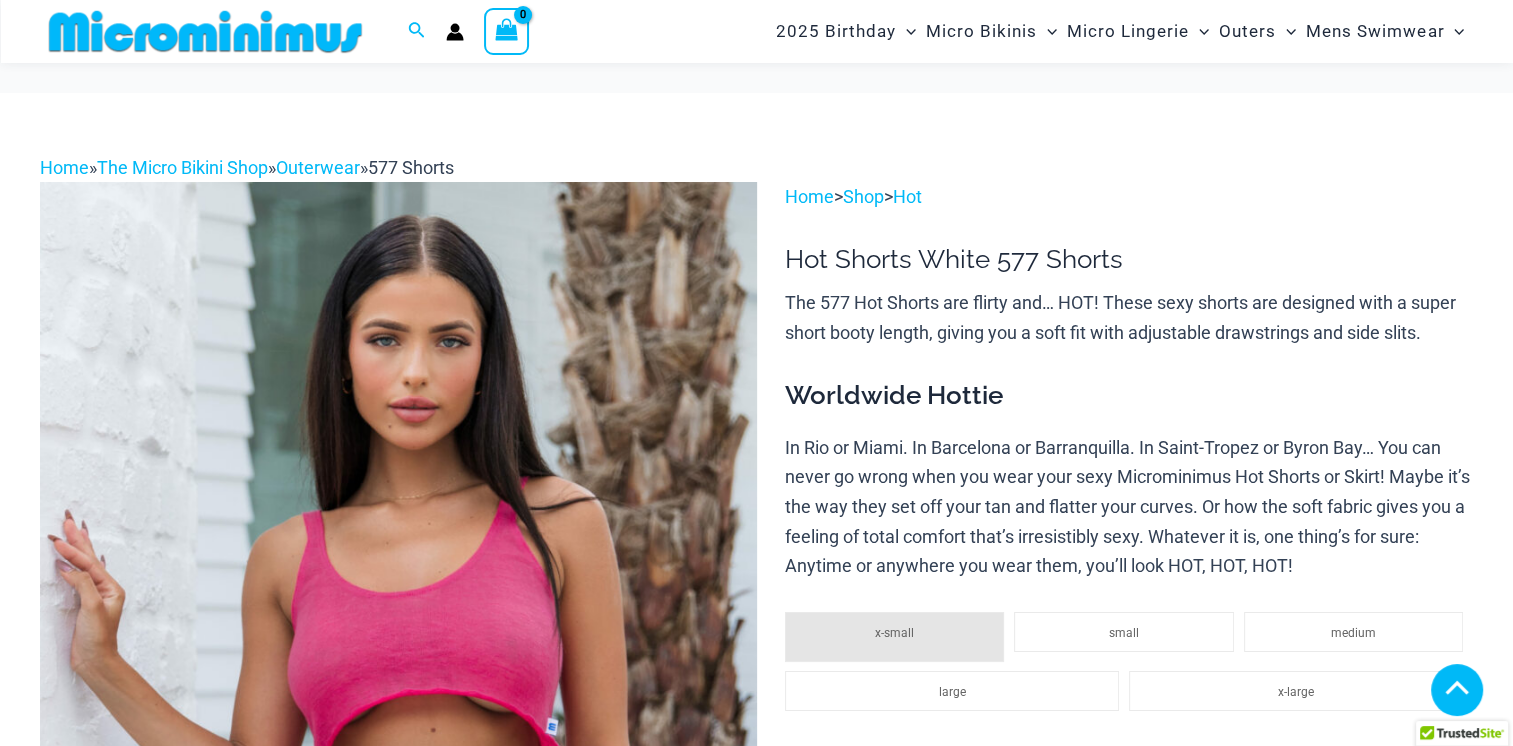 click at bounding box center (152, 1446) 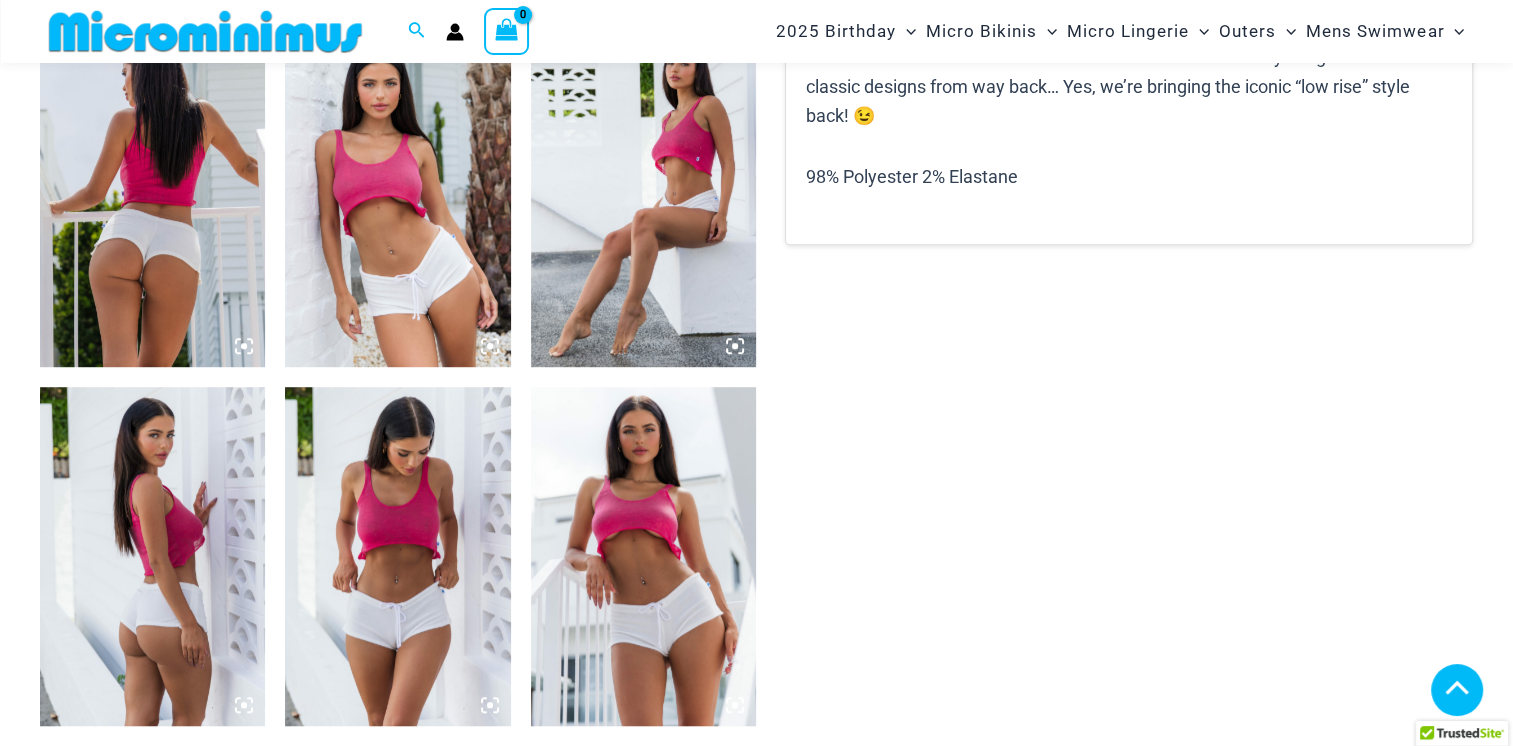 click at bounding box center [152, 198] 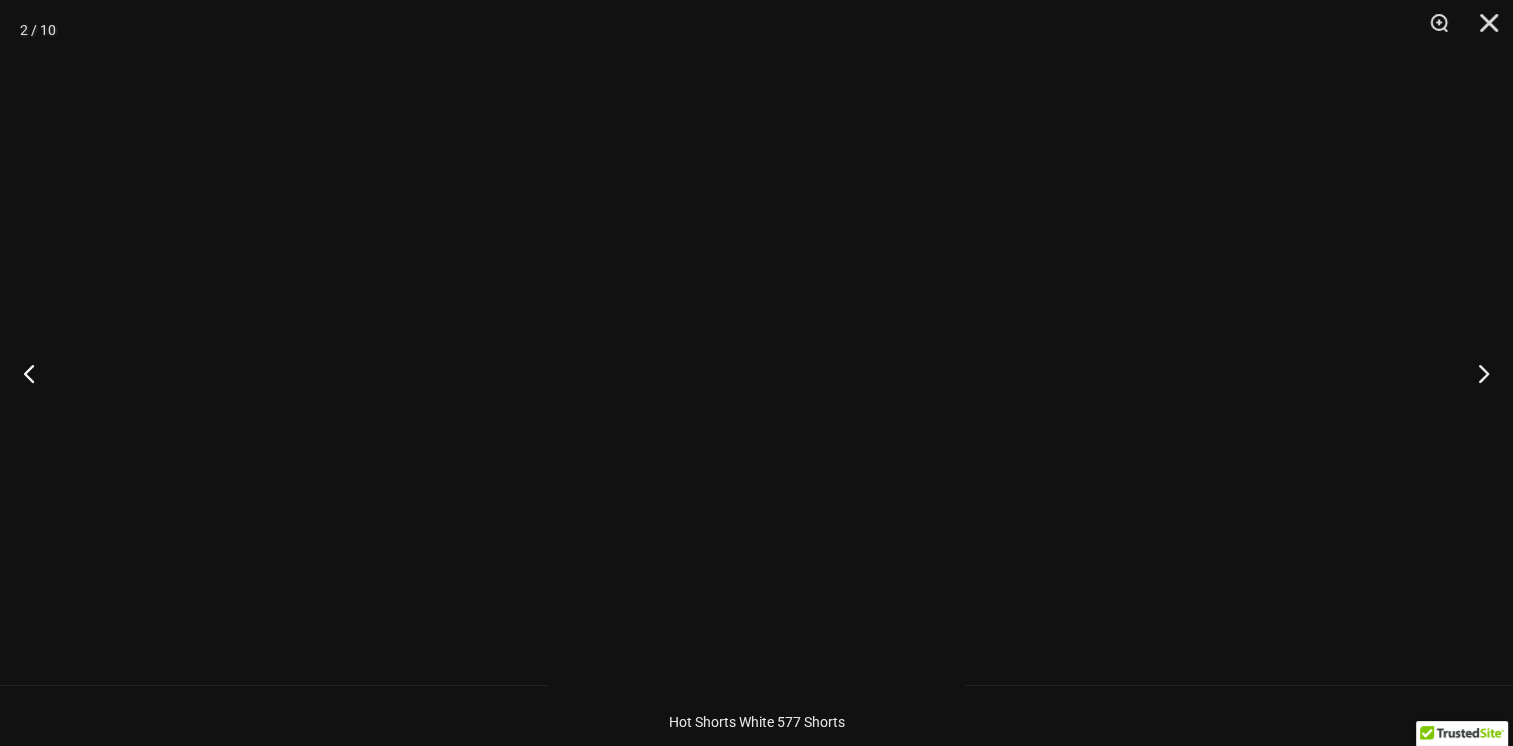 click at bounding box center (756, 373) 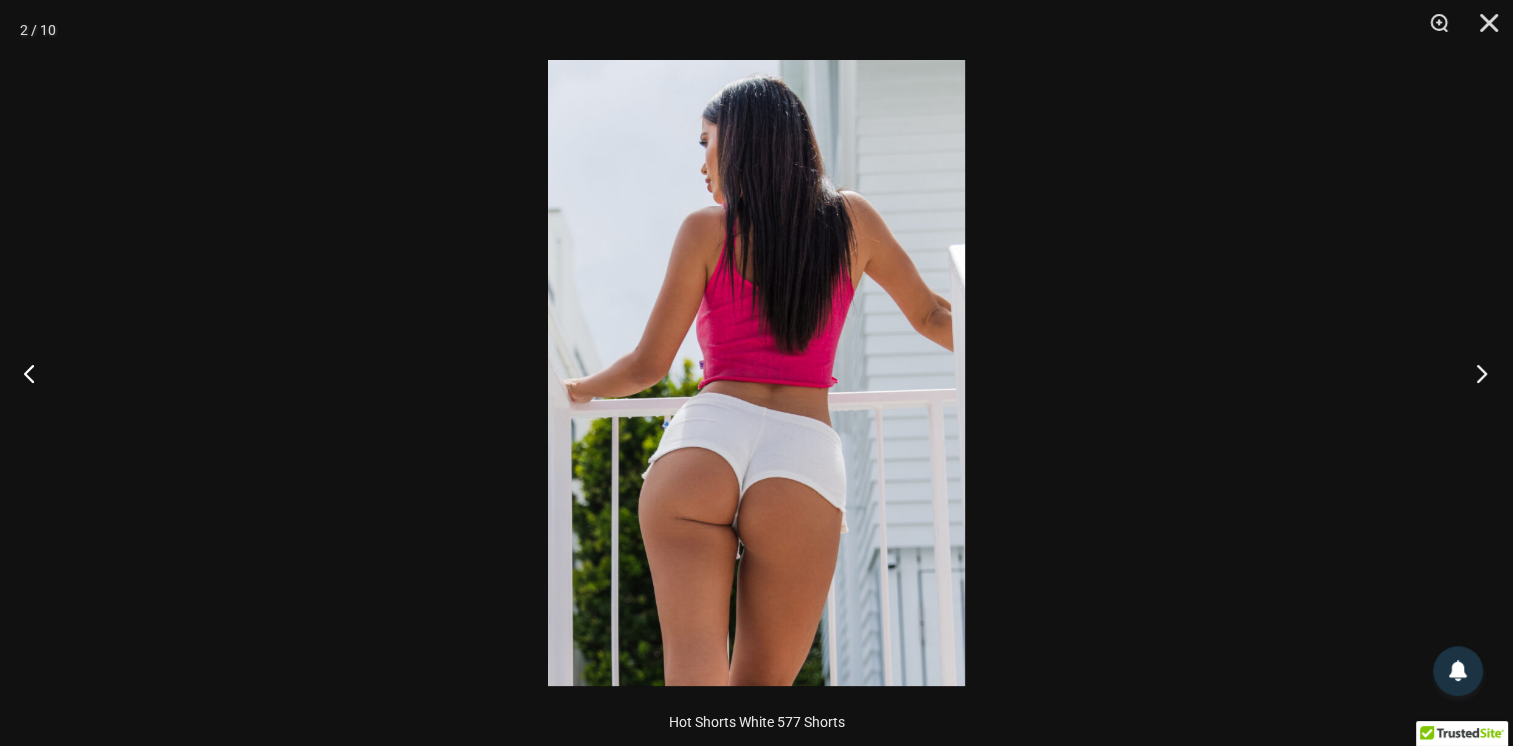 click at bounding box center [1475, 373] 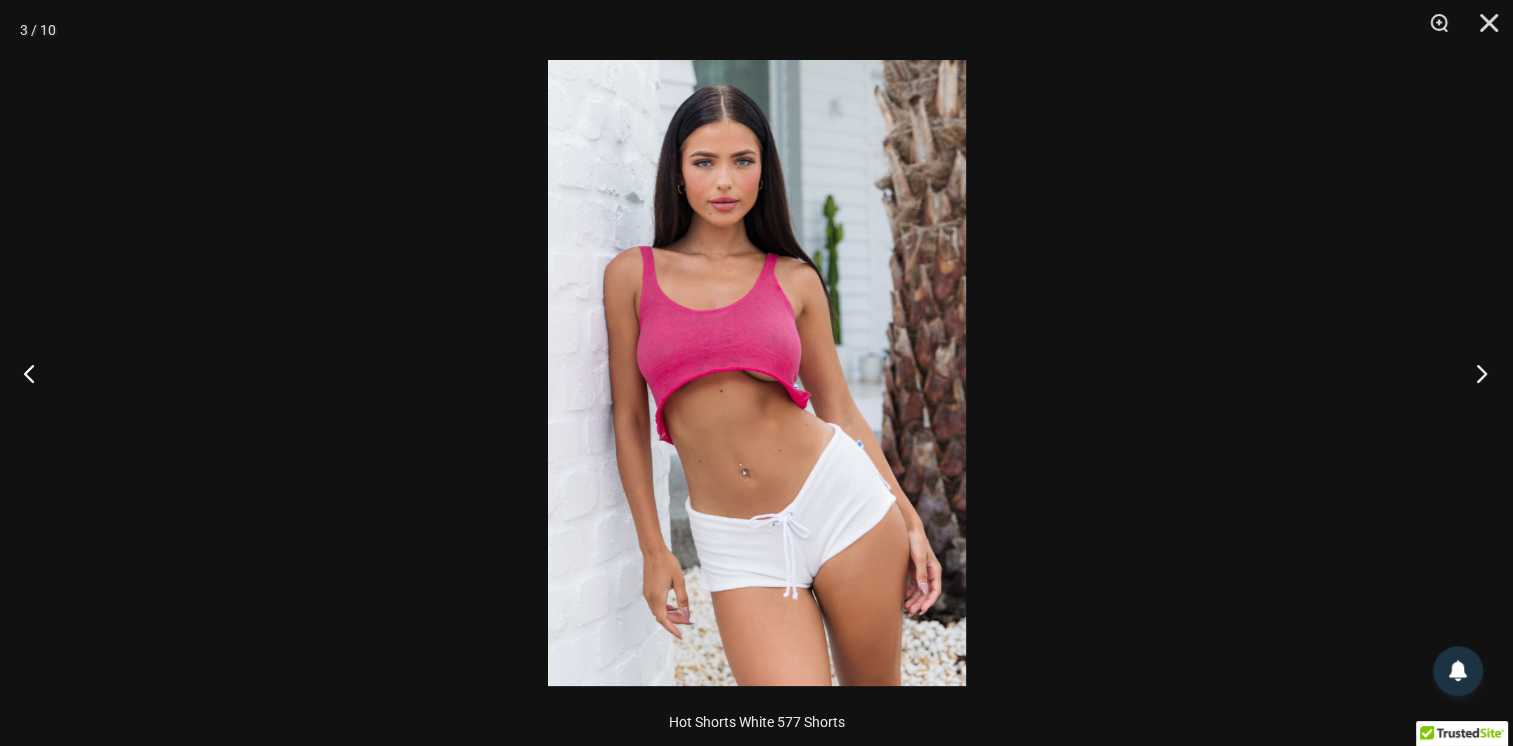 click at bounding box center [1475, 373] 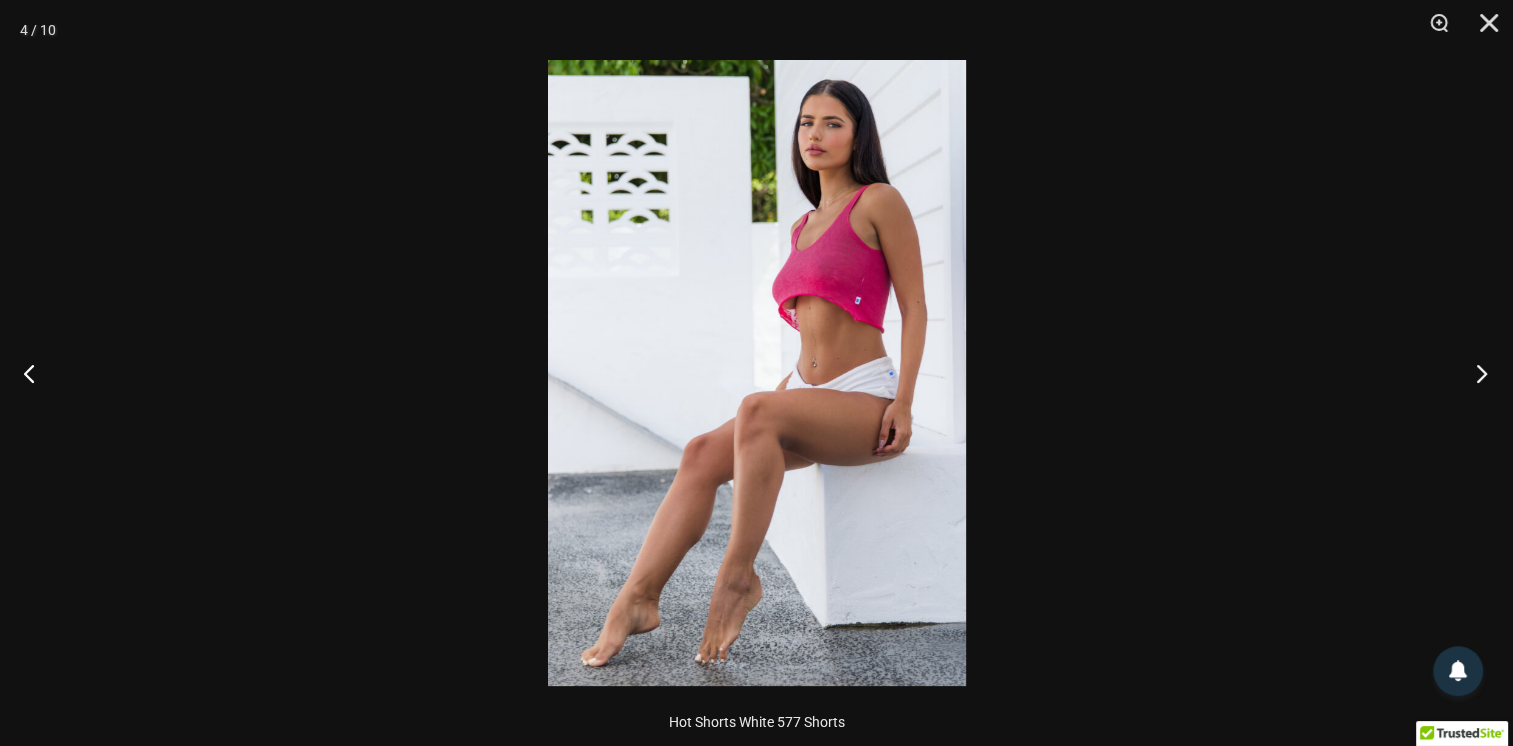 click at bounding box center (1475, 373) 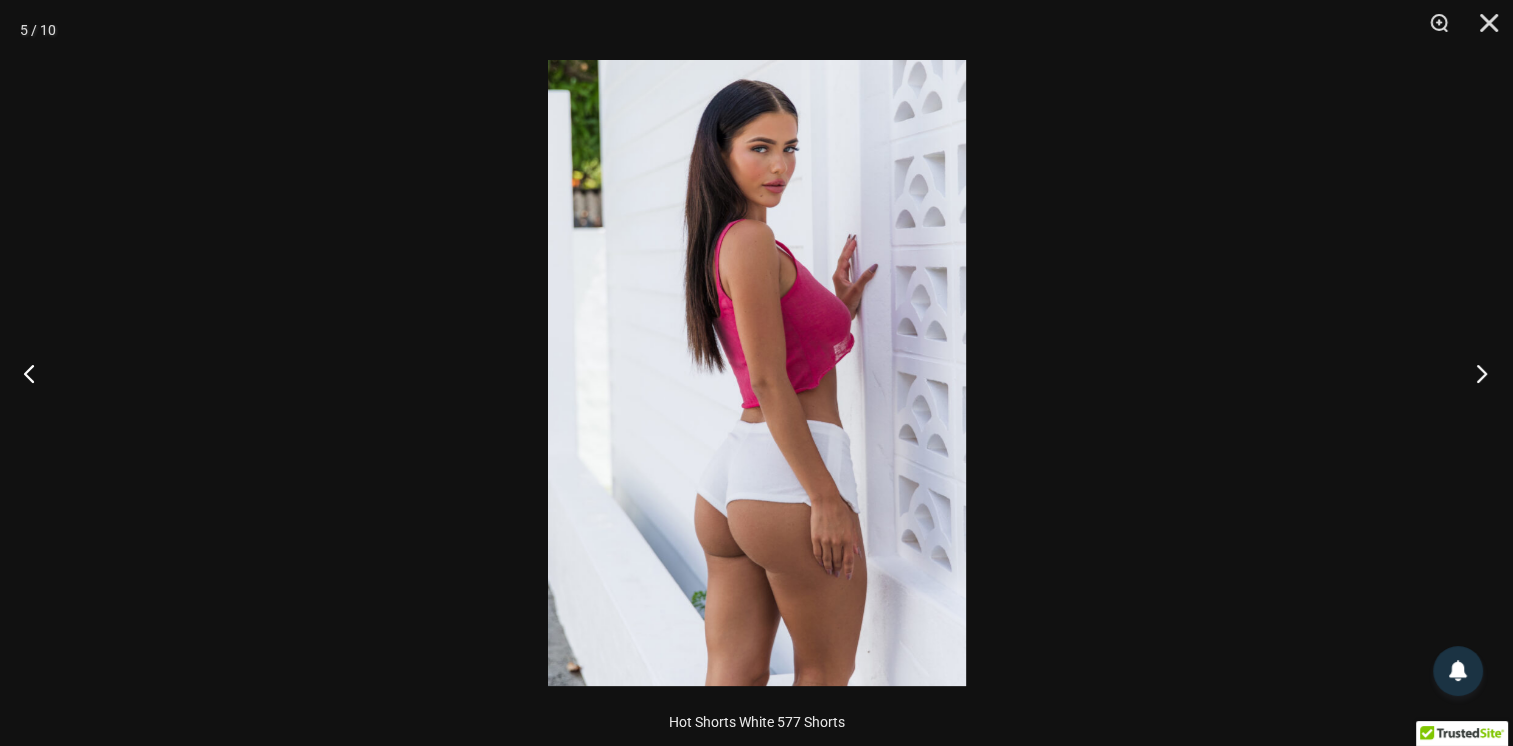 click at bounding box center [1475, 373] 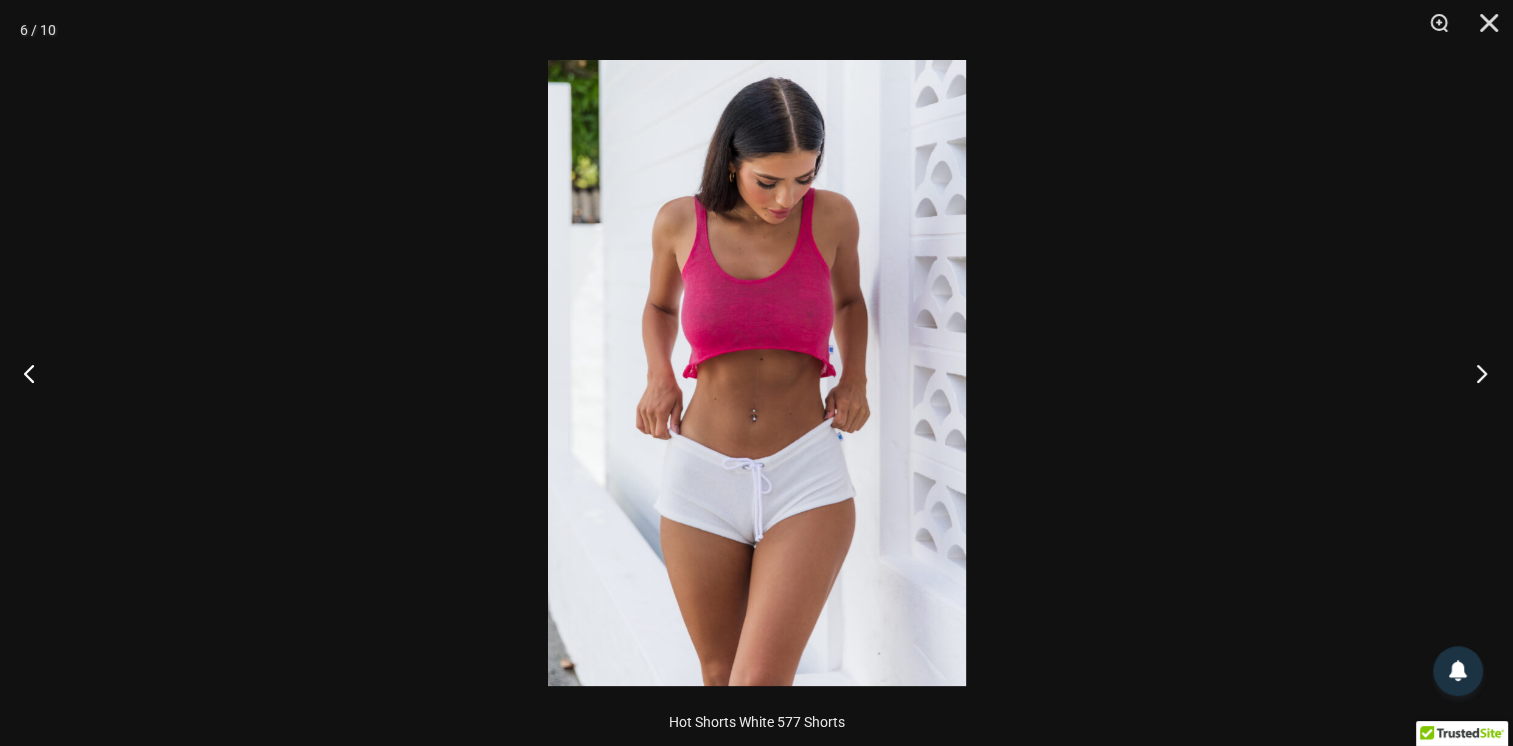 click at bounding box center (1475, 373) 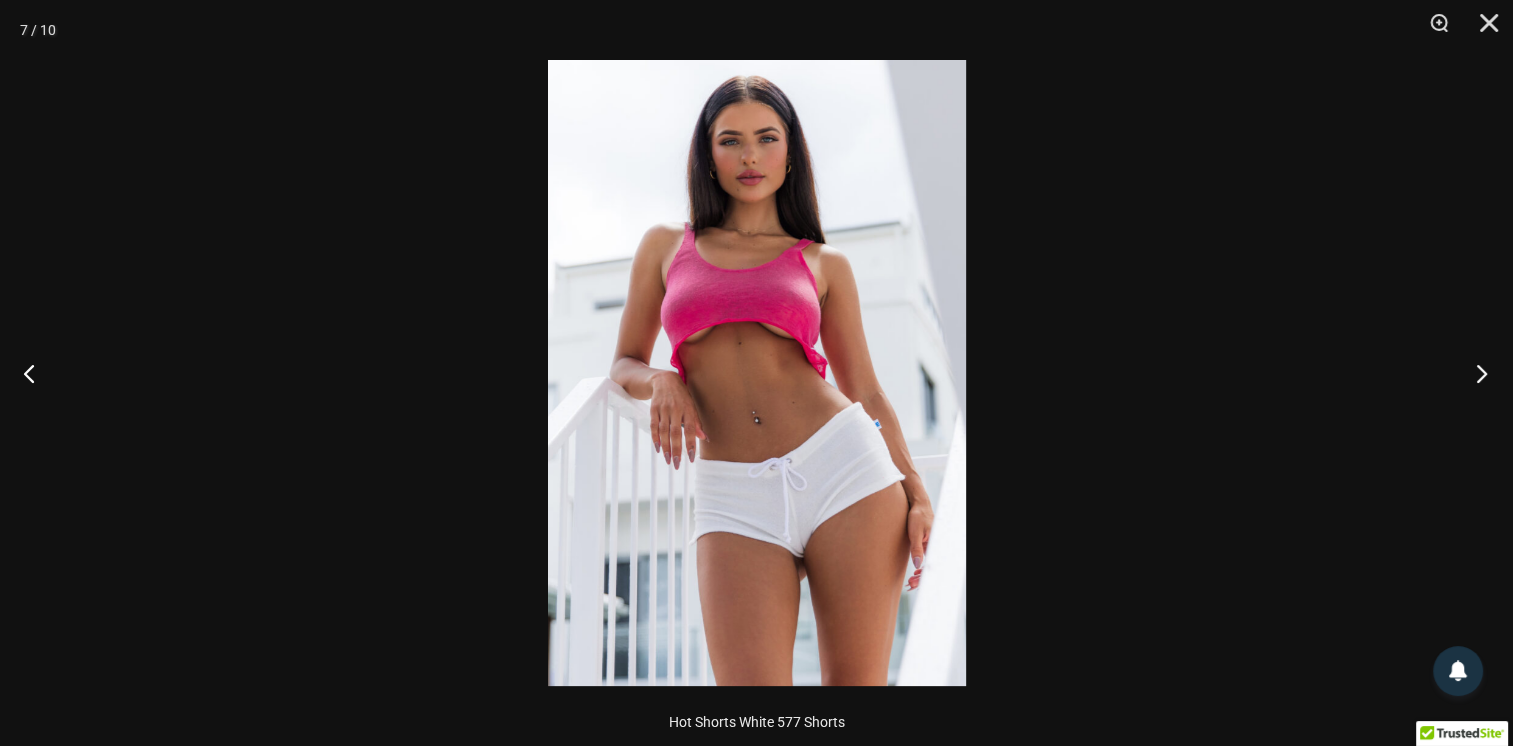 click at bounding box center [1475, 373] 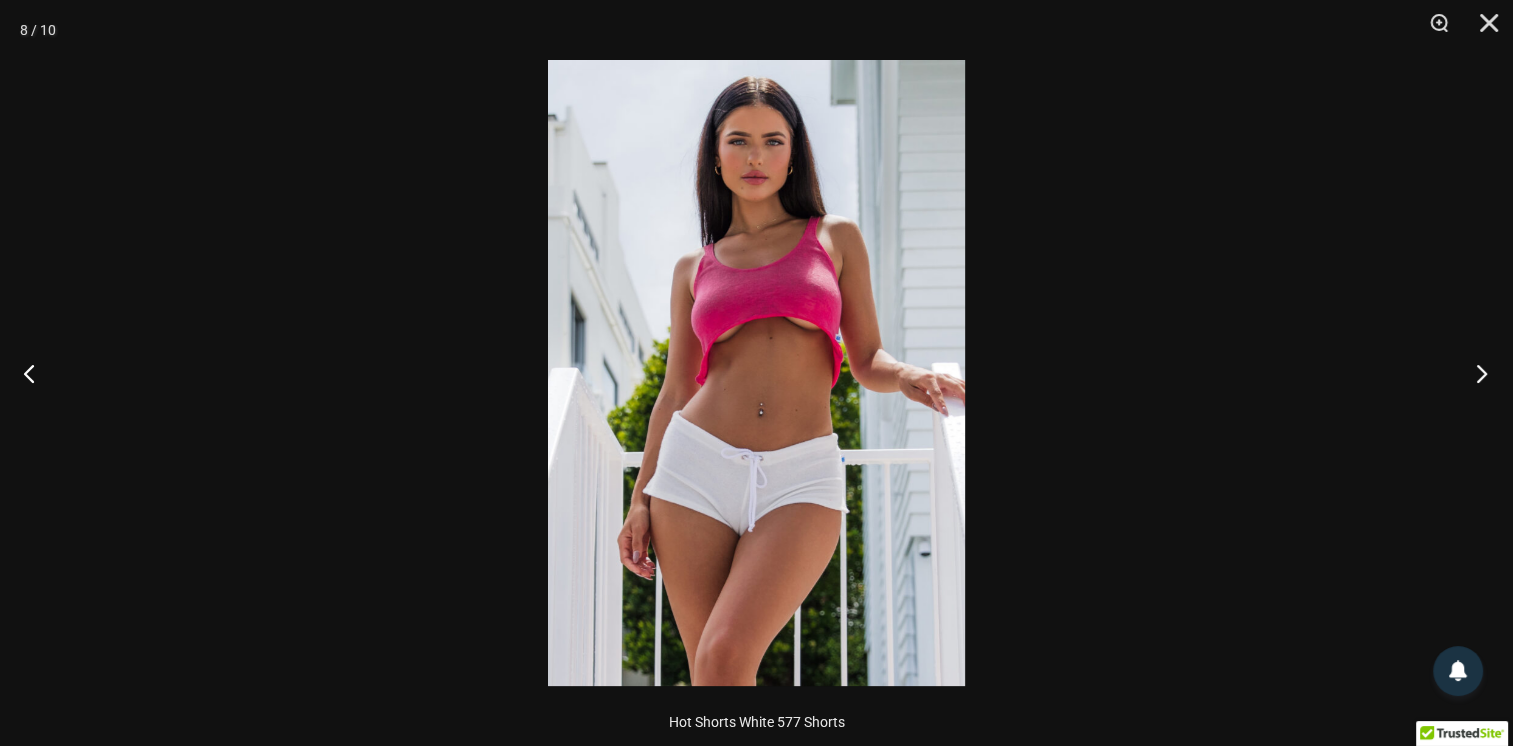 click at bounding box center [1475, 373] 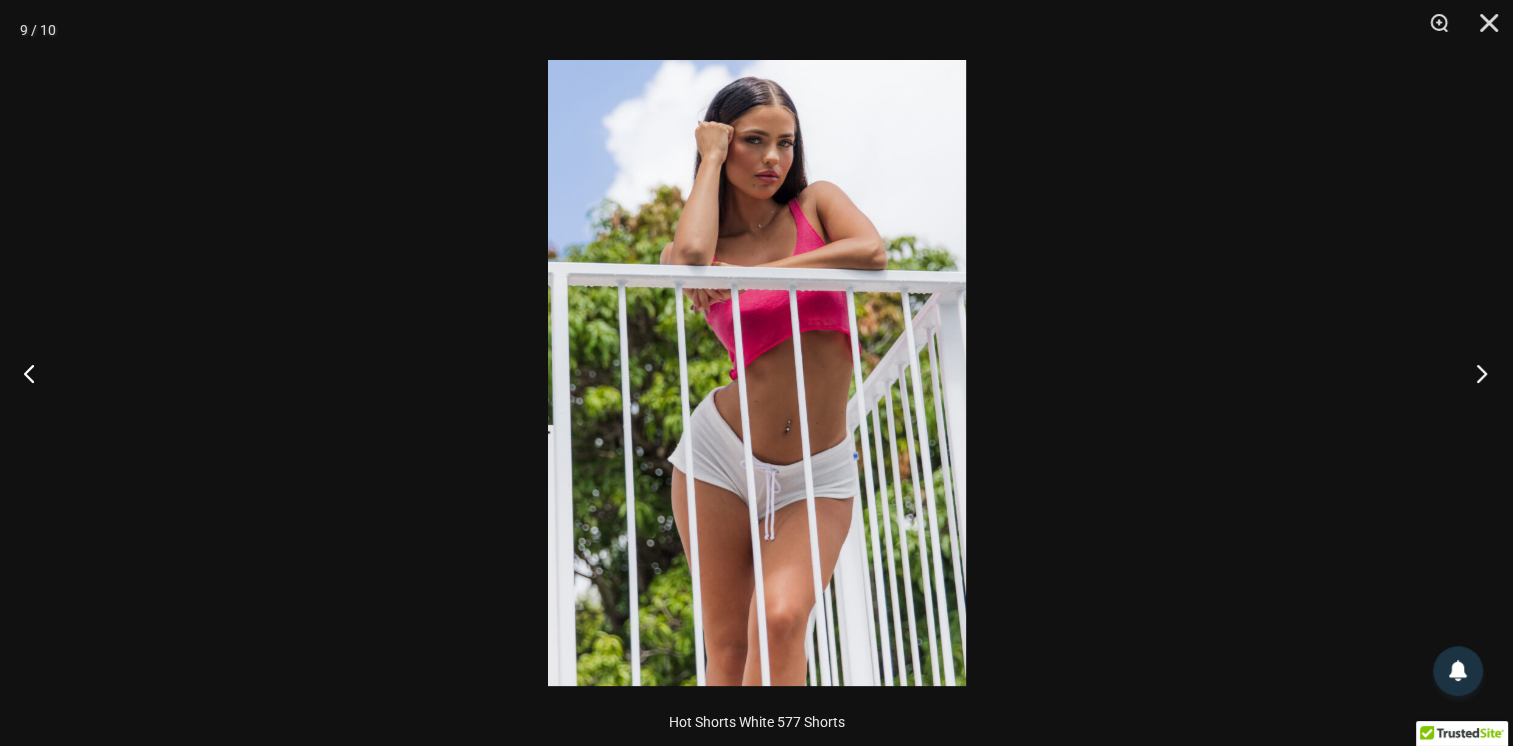 click at bounding box center [1475, 373] 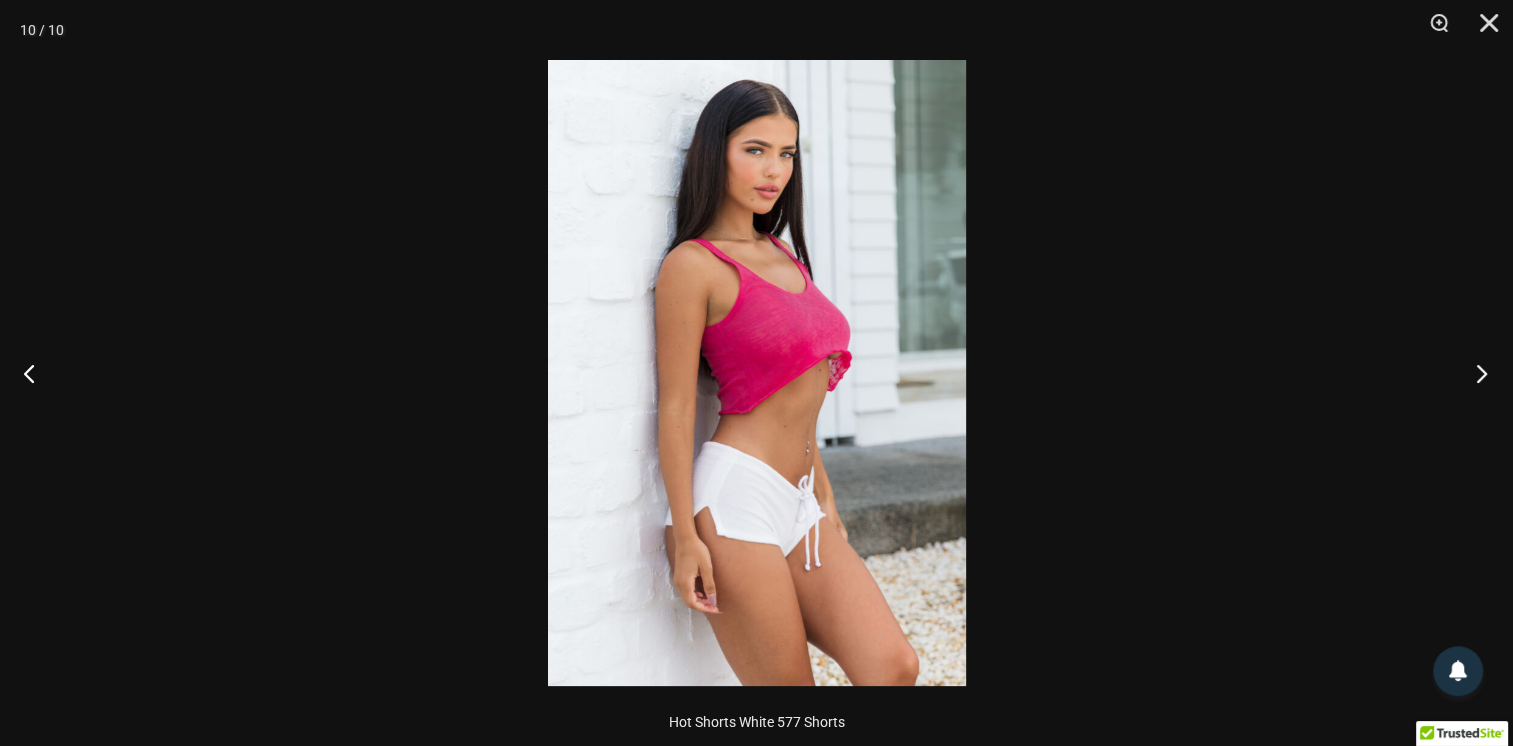 click at bounding box center [1475, 373] 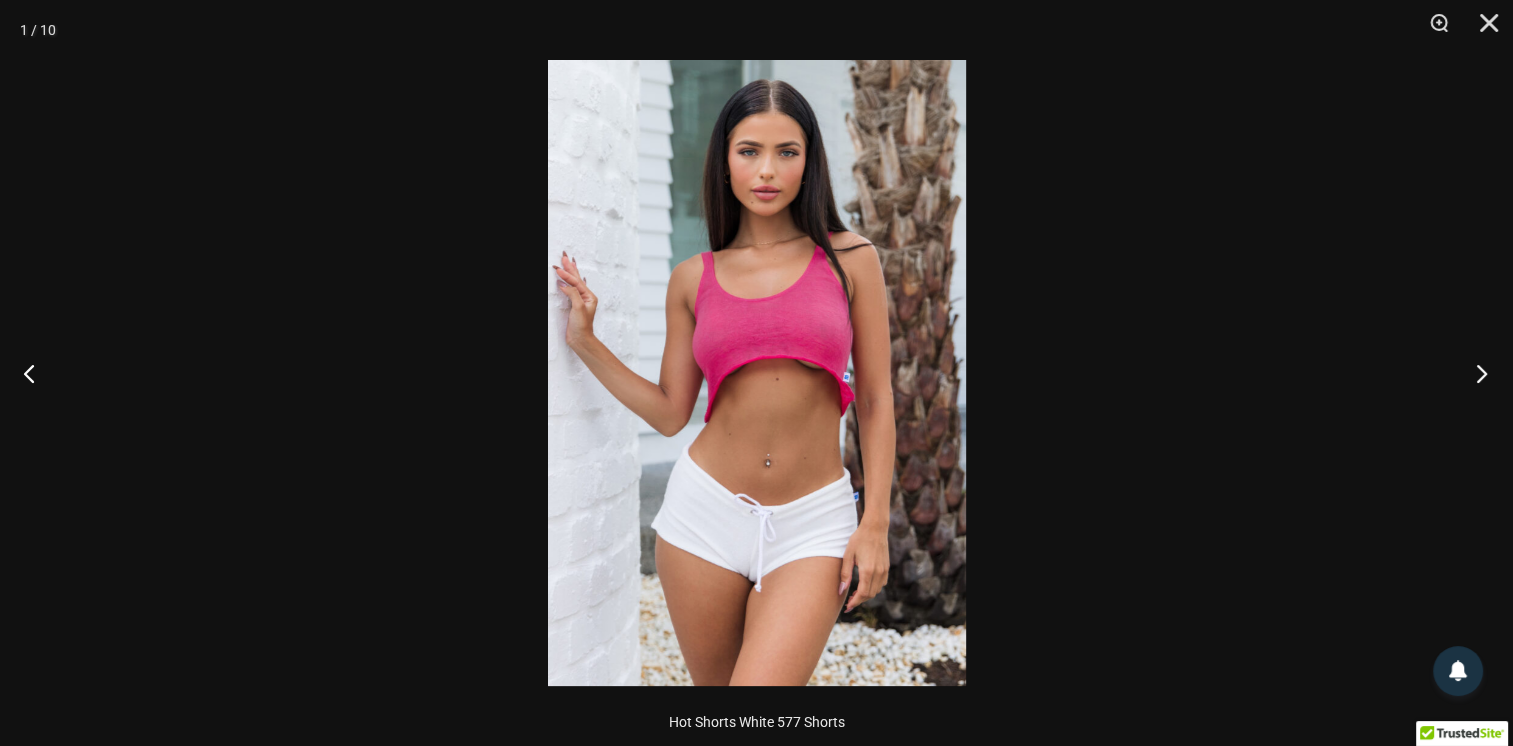 click at bounding box center (1475, 373) 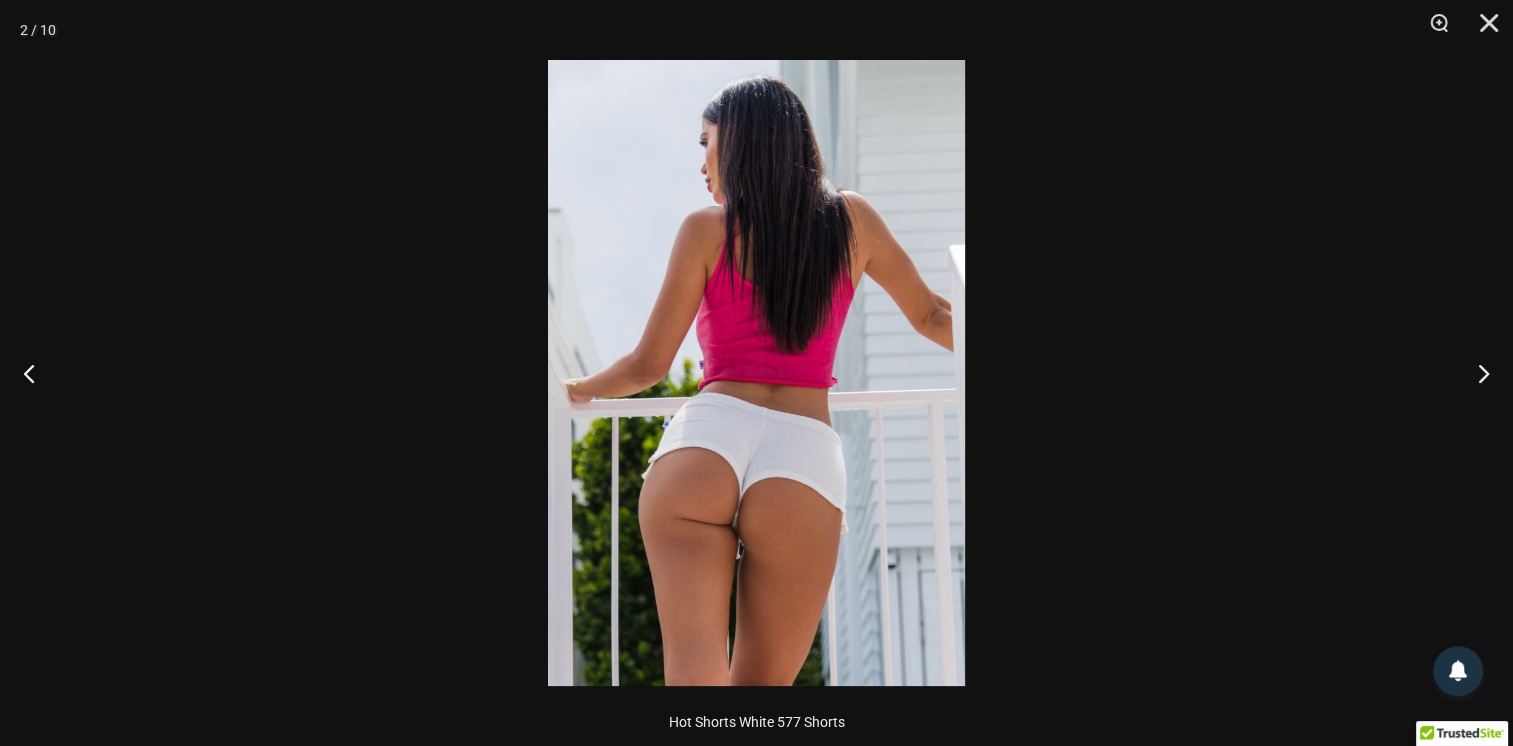 click at bounding box center (756, 373) 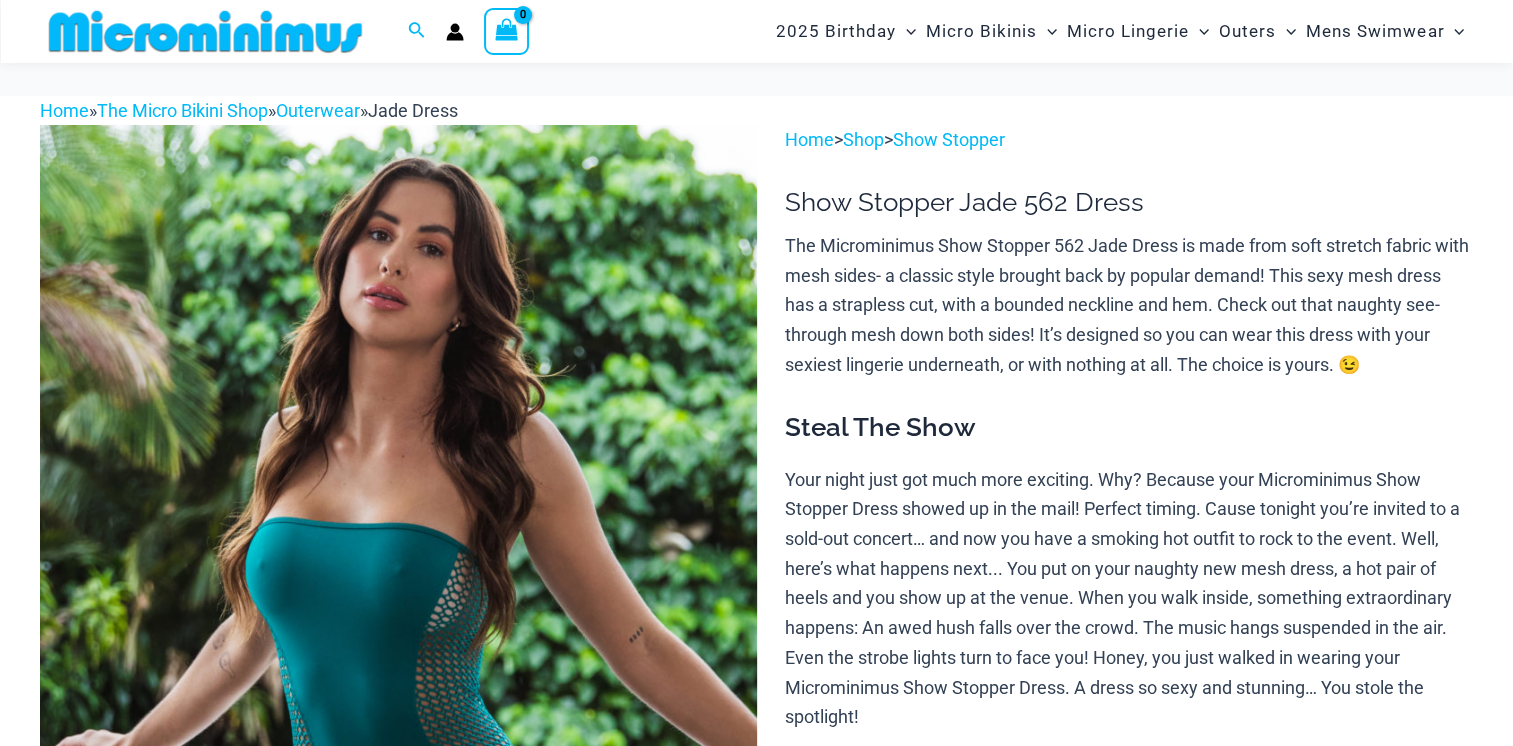 scroll, scrollTop: 490, scrollLeft: 0, axis: vertical 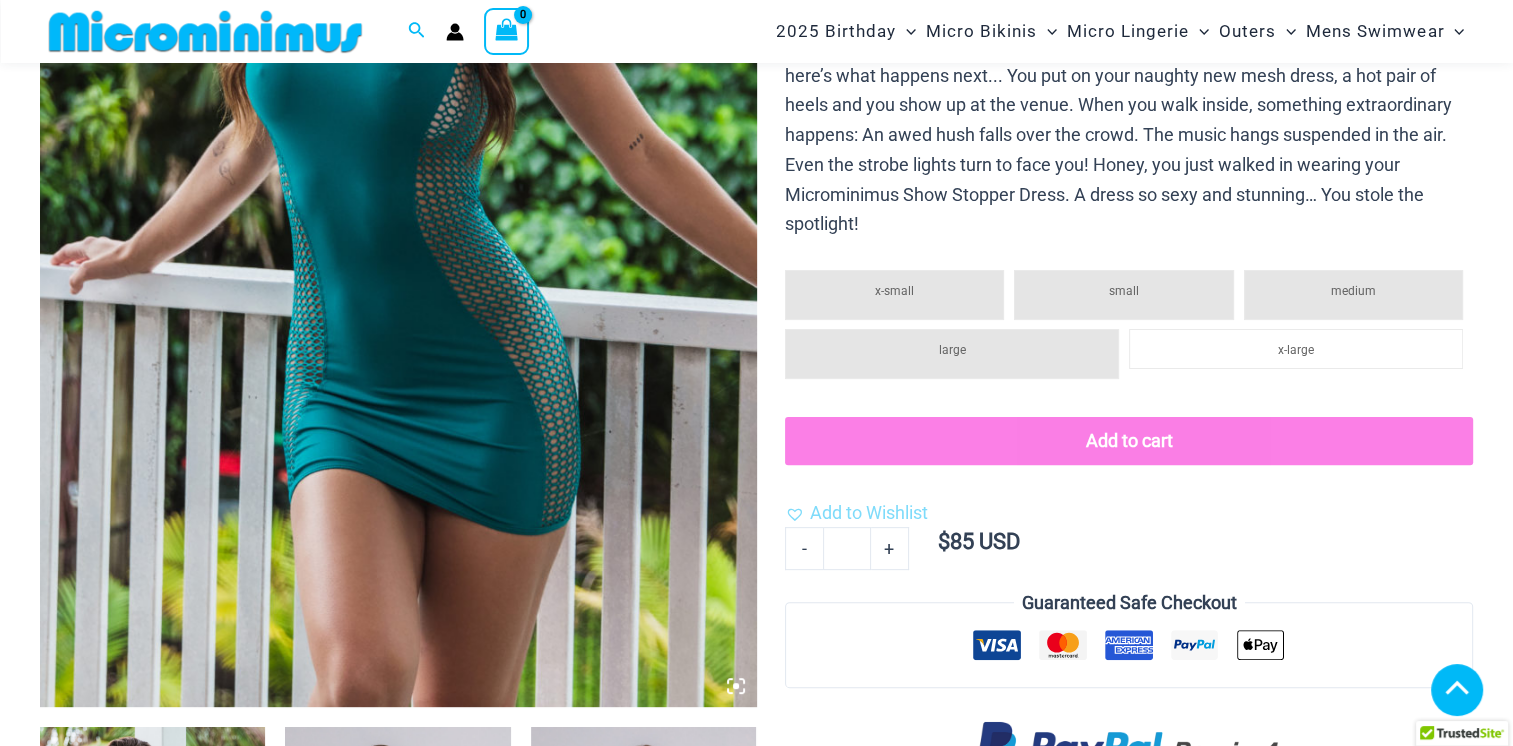 click at bounding box center (397, 896) 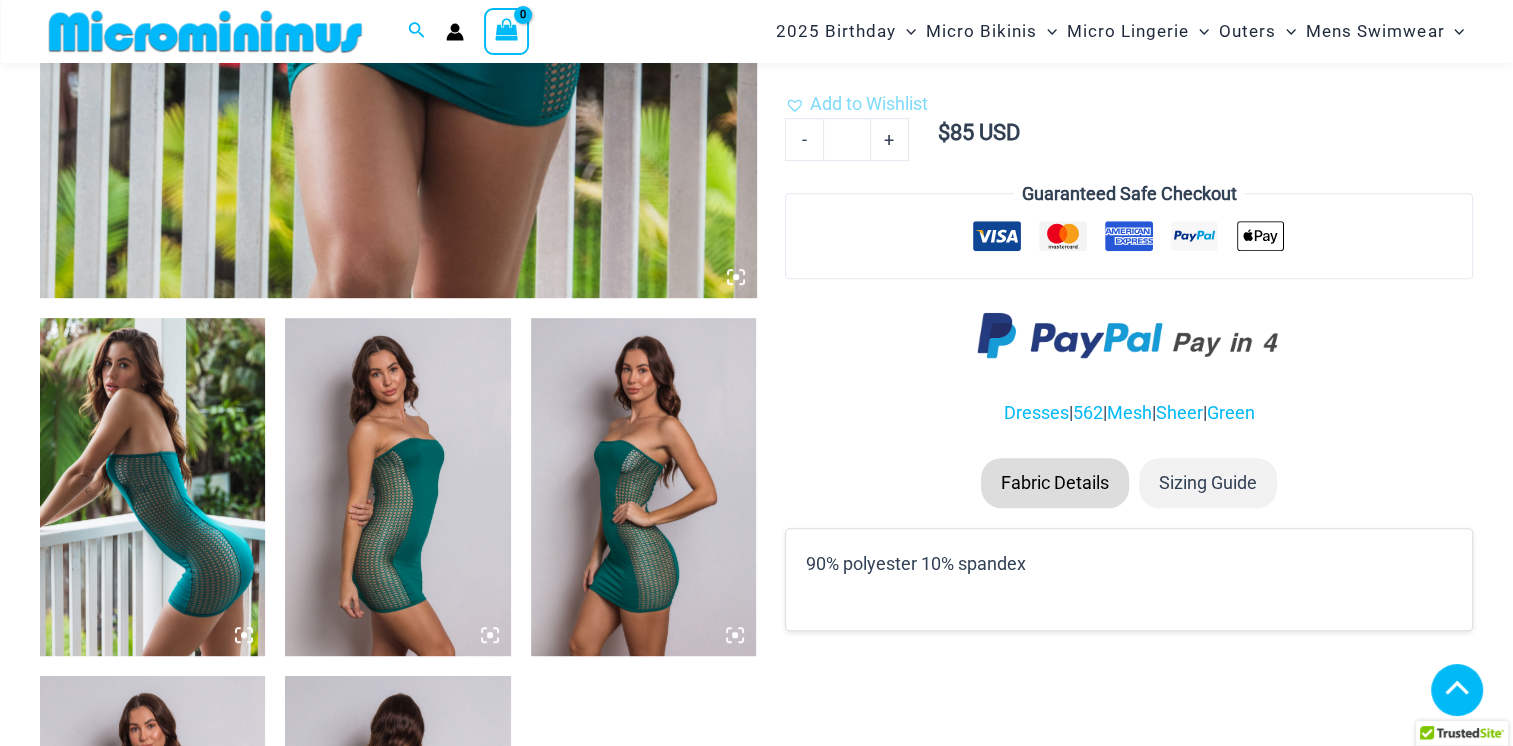 click at bounding box center (397, 487) 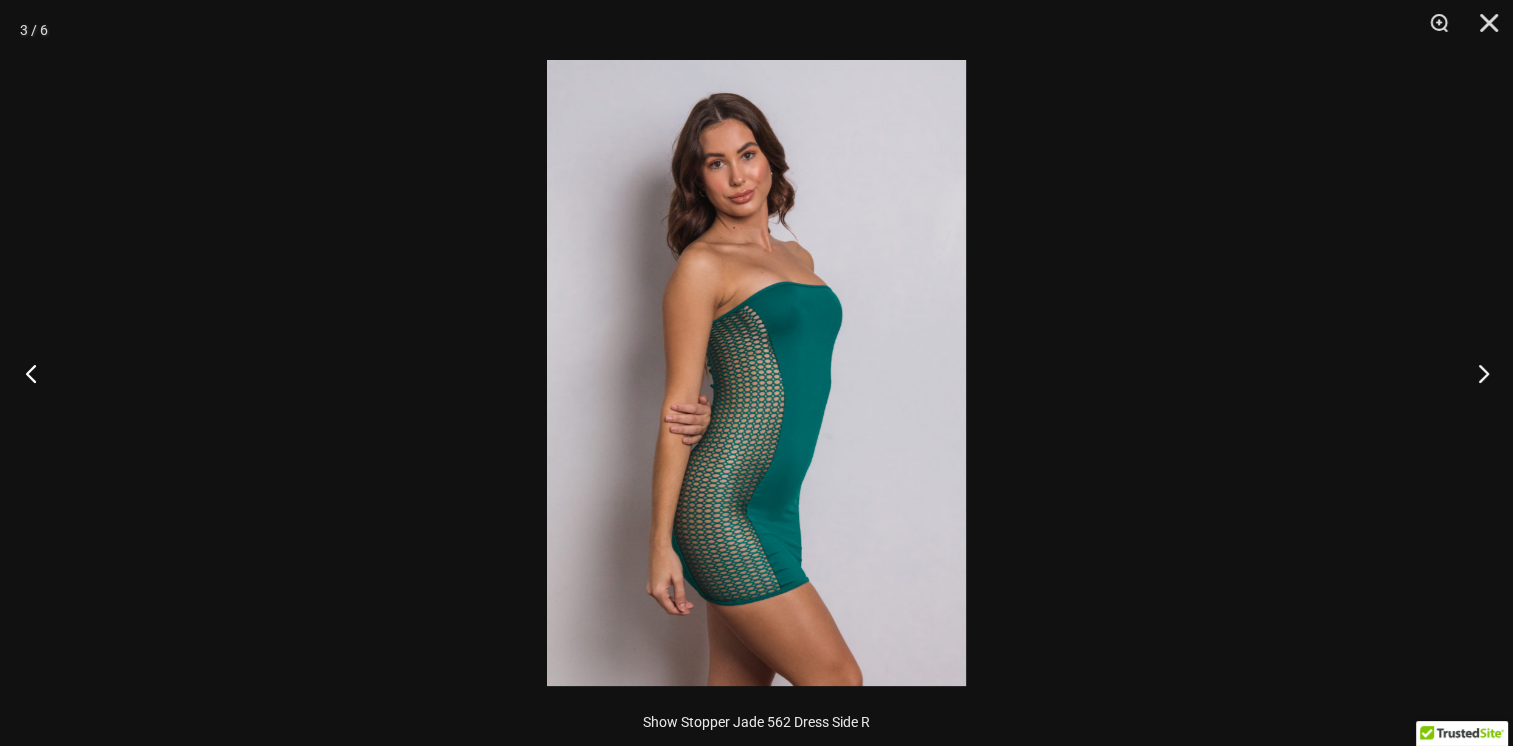click at bounding box center (37, 373) 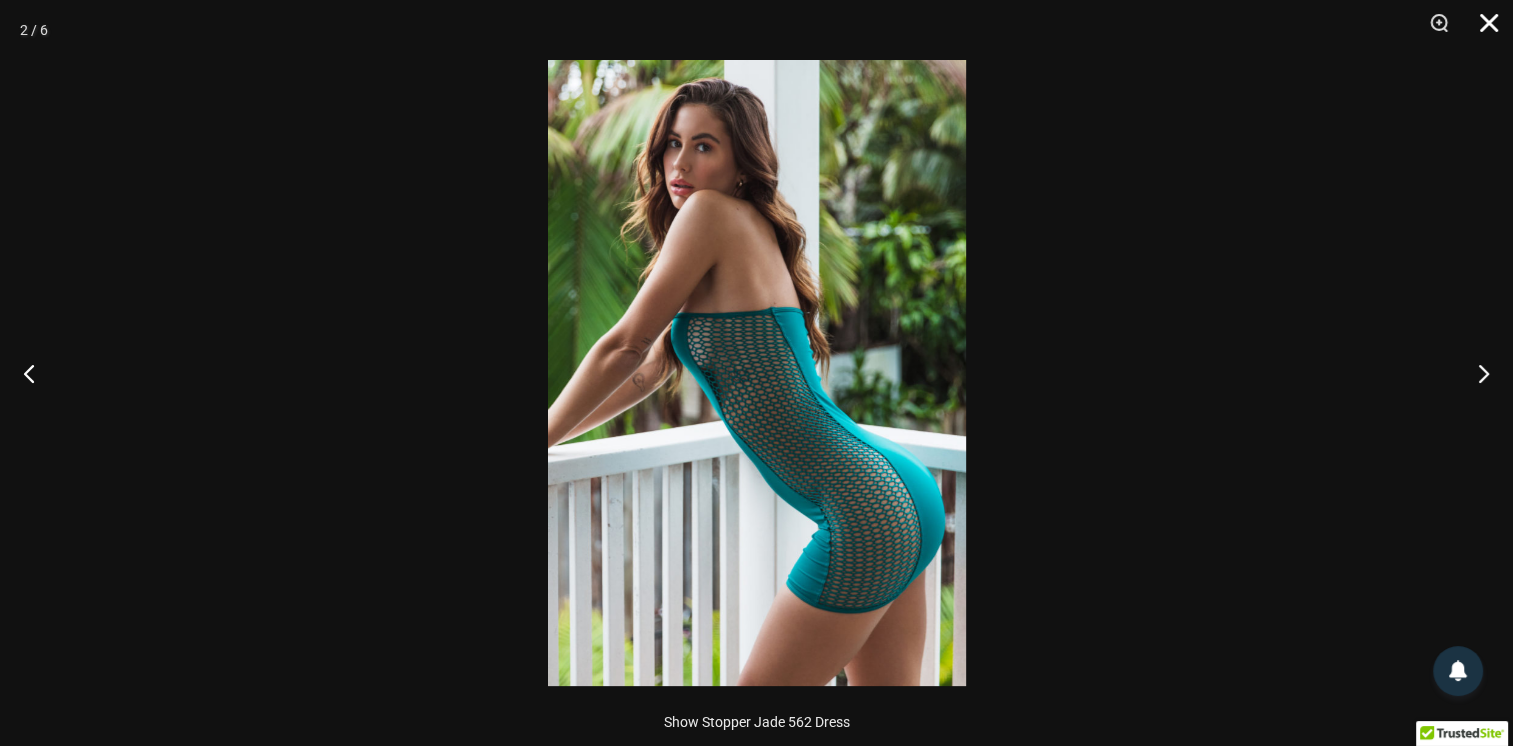 click at bounding box center [1482, 30] 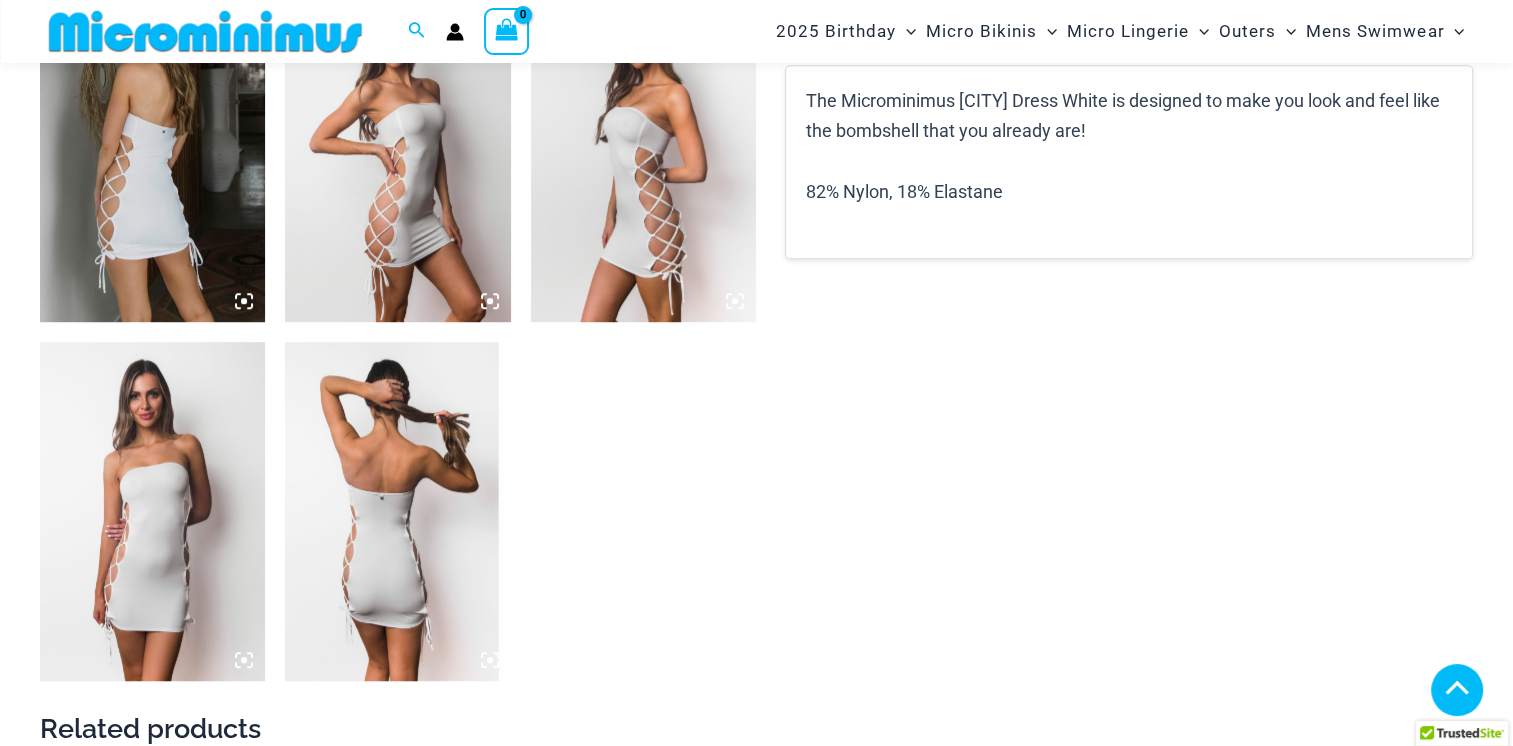scroll, scrollTop: 1085, scrollLeft: 0, axis: vertical 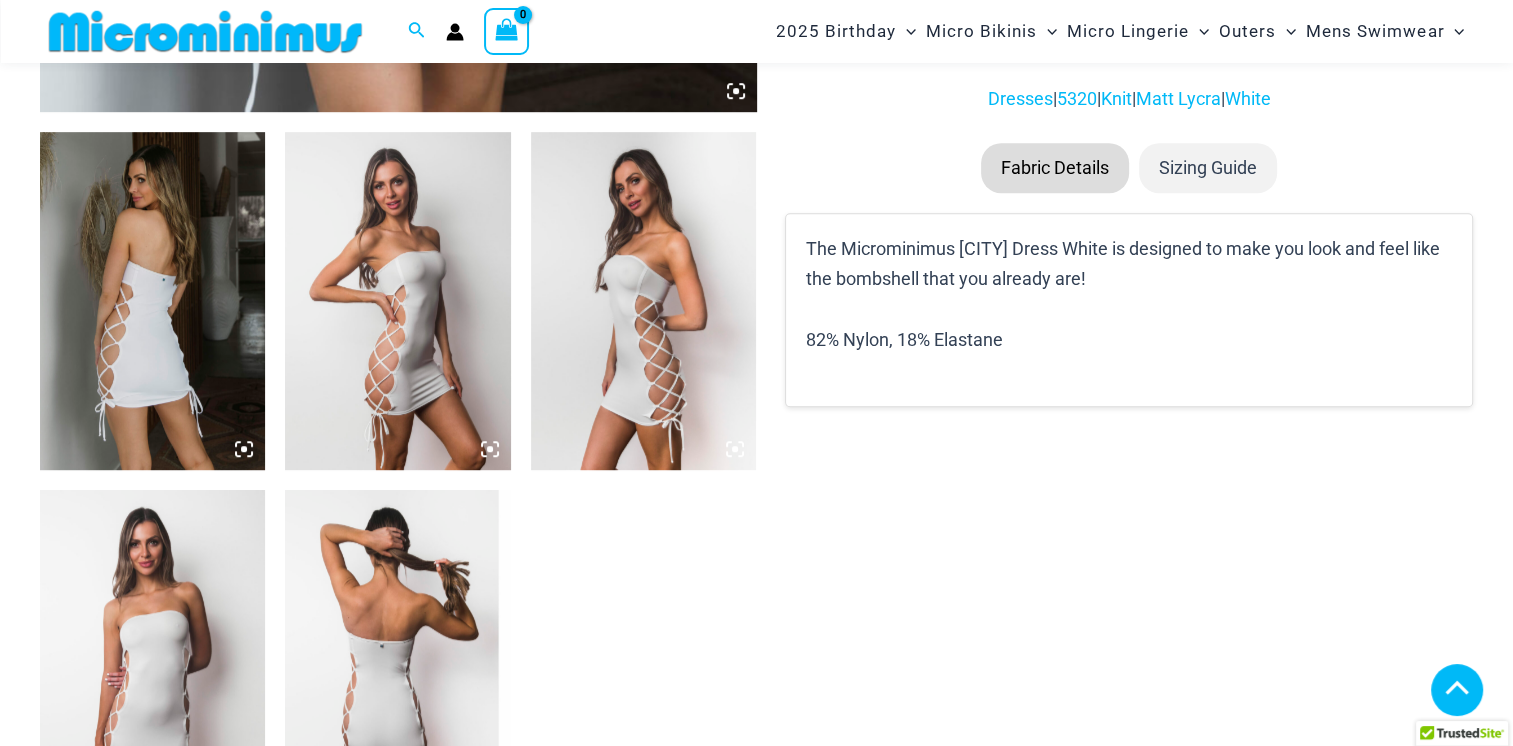 click at bounding box center (397, 301) 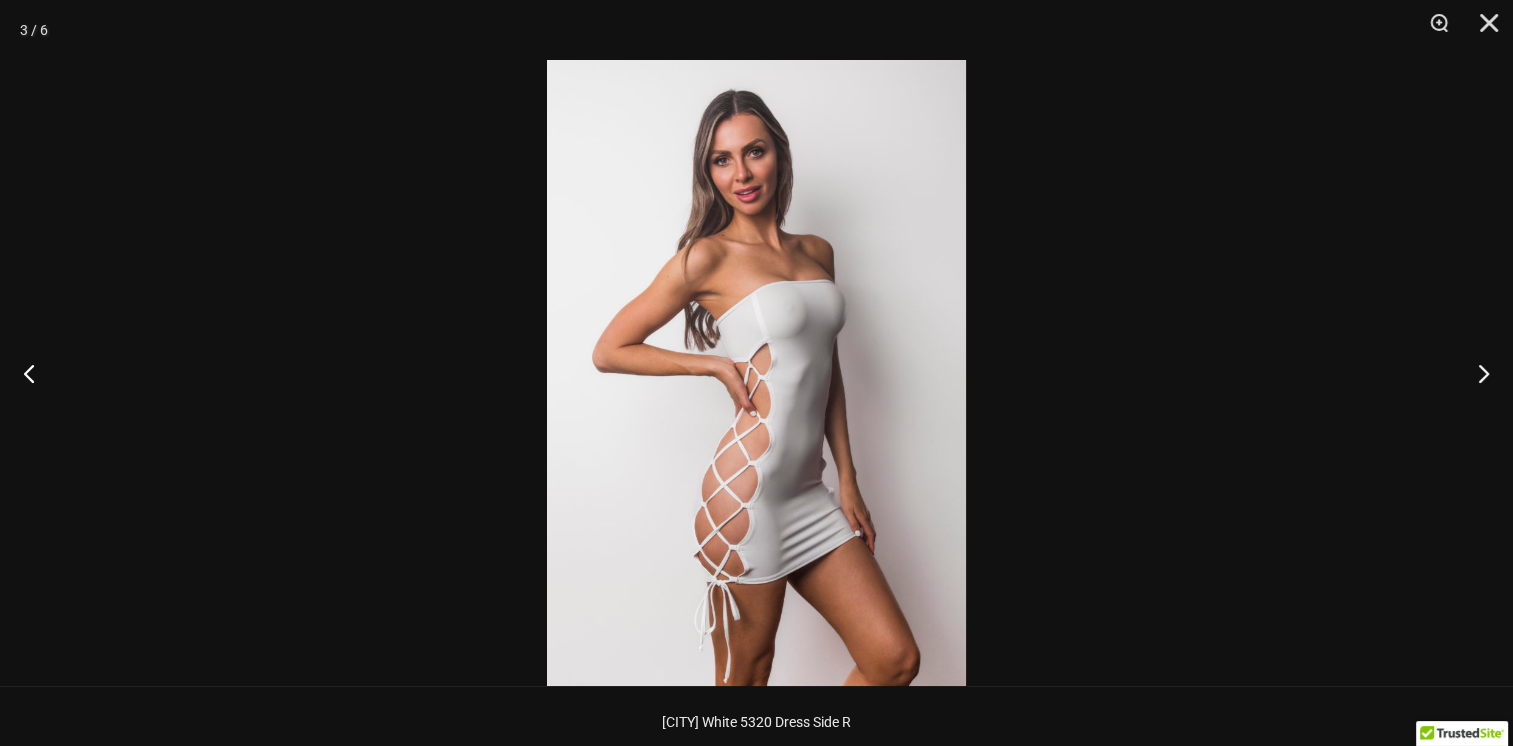 click at bounding box center [756, 373] 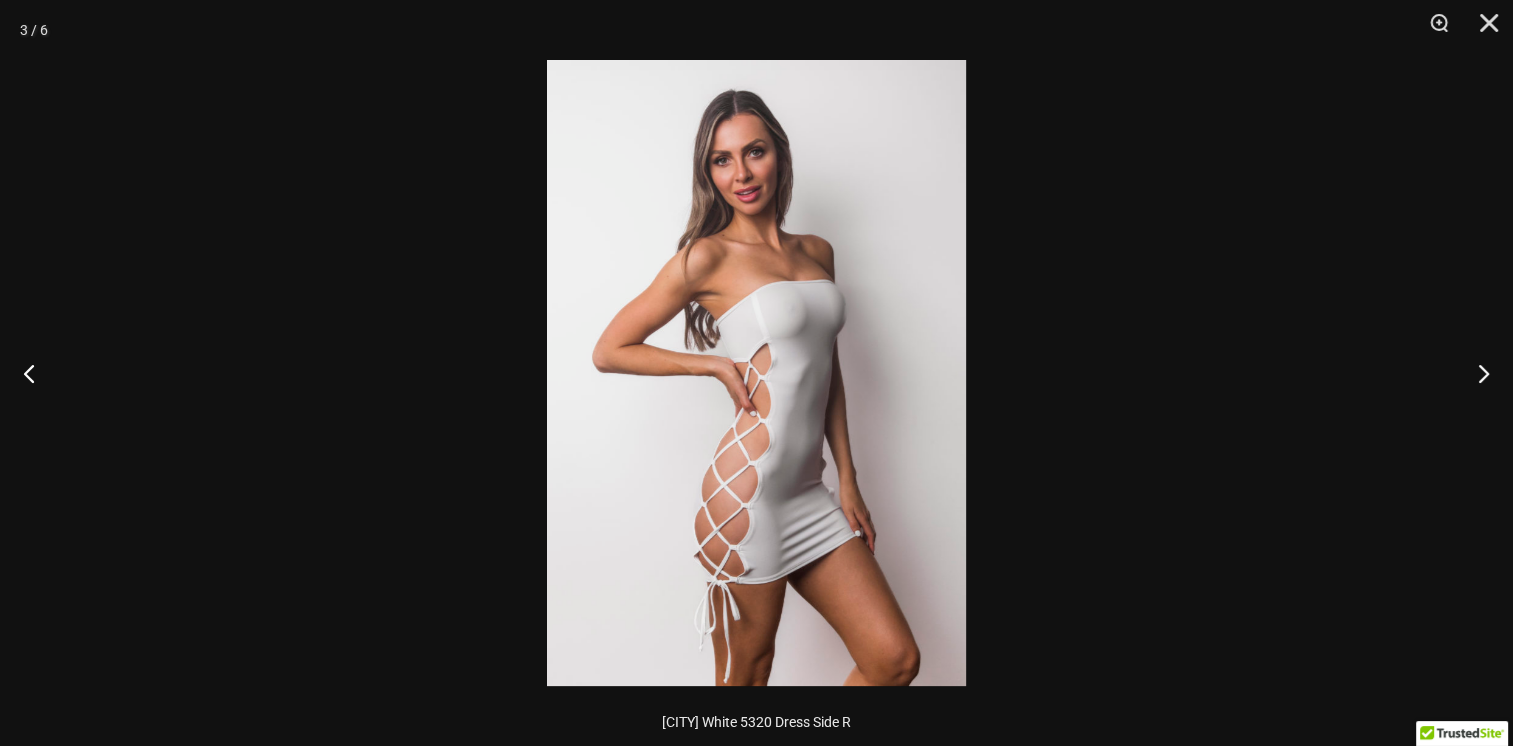 click at bounding box center [756, 373] 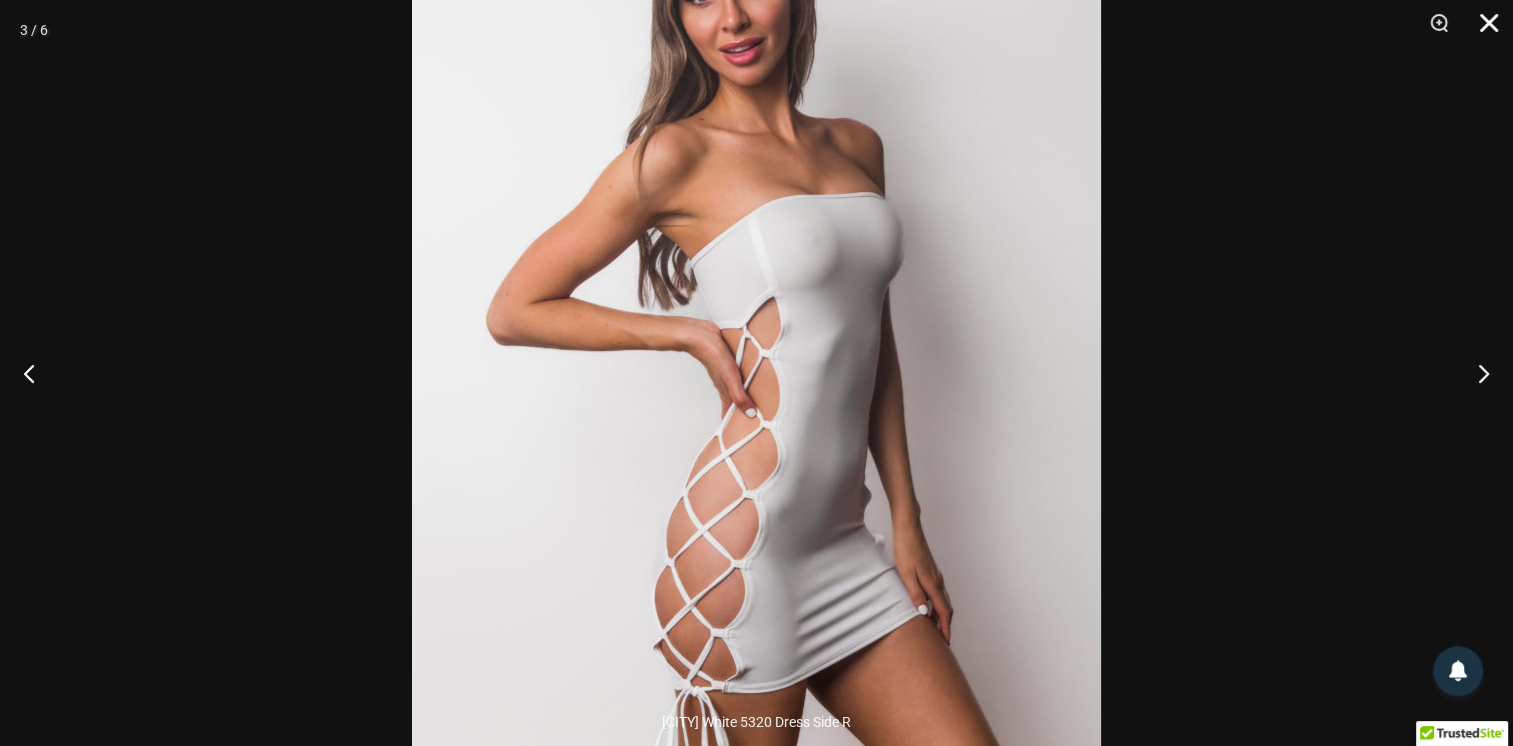 click at bounding box center (1482, 30) 